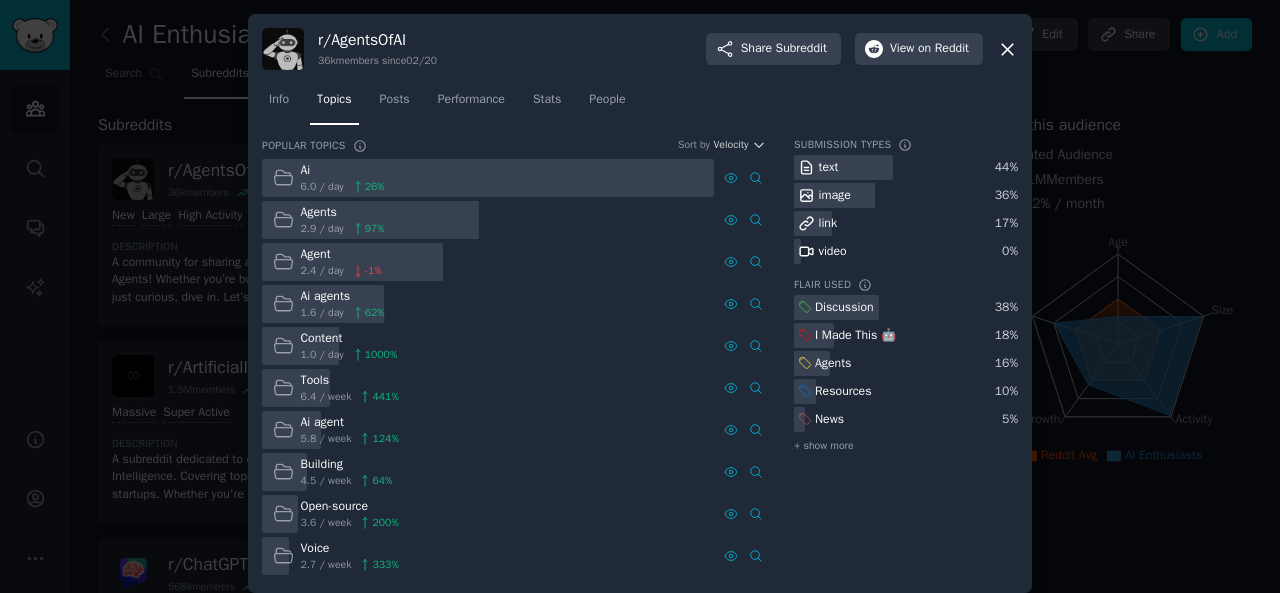 scroll, scrollTop: 0, scrollLeft: 0, axis: both 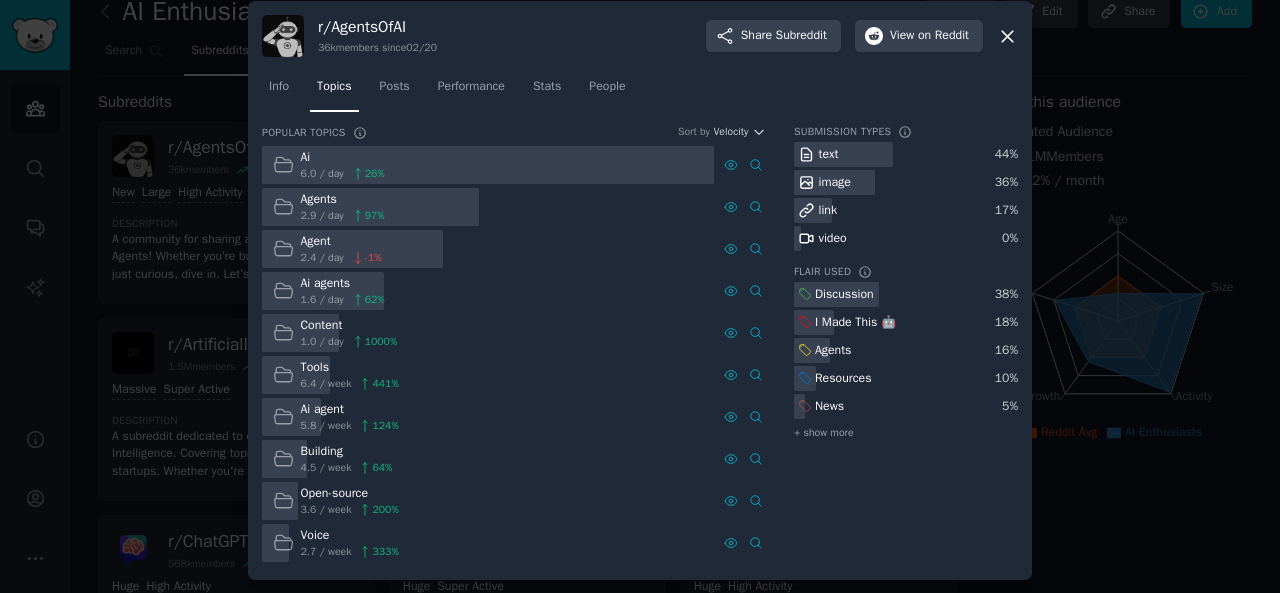 click 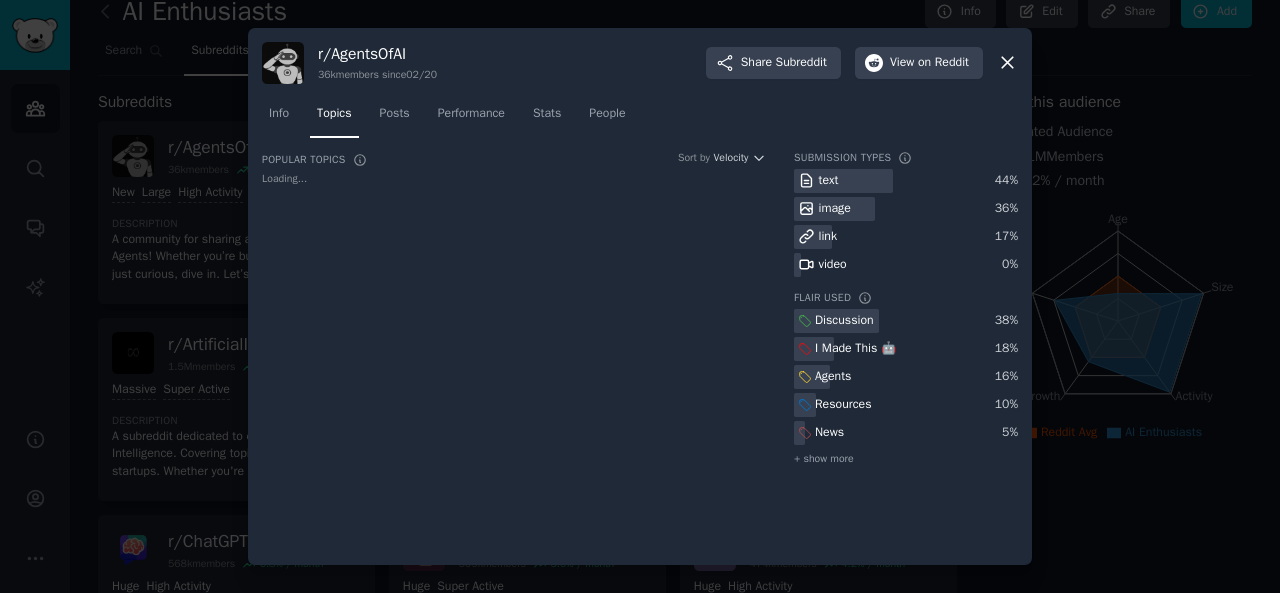 click 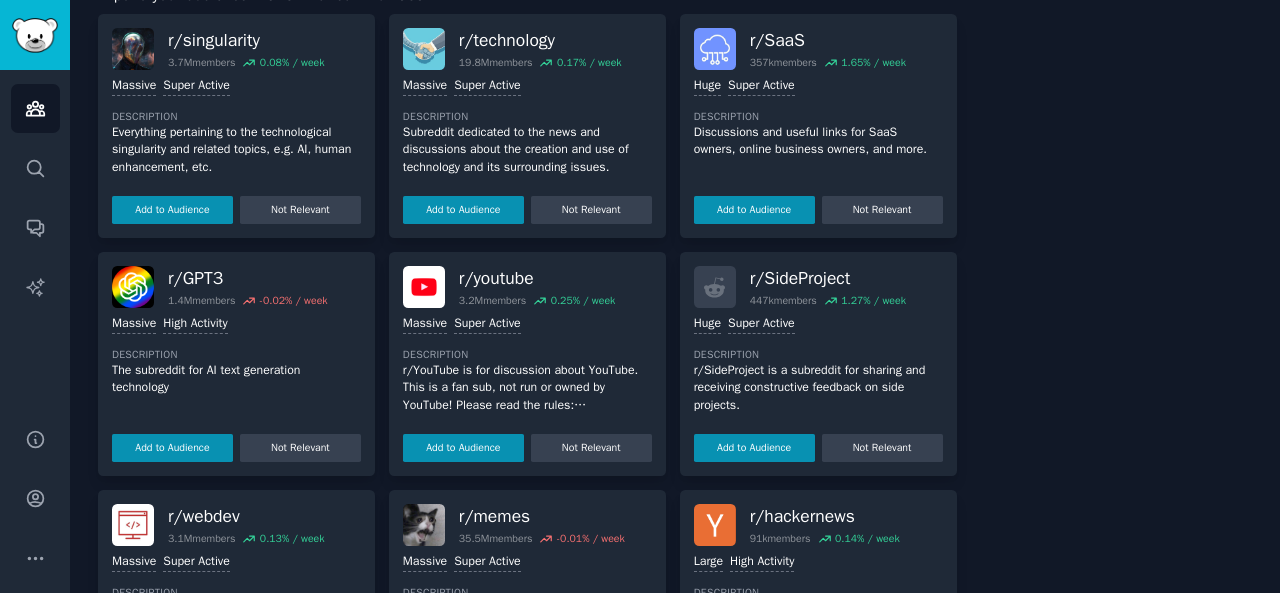scroll, scrollTop: 1928, scrollLeft: 0, axis: vertical 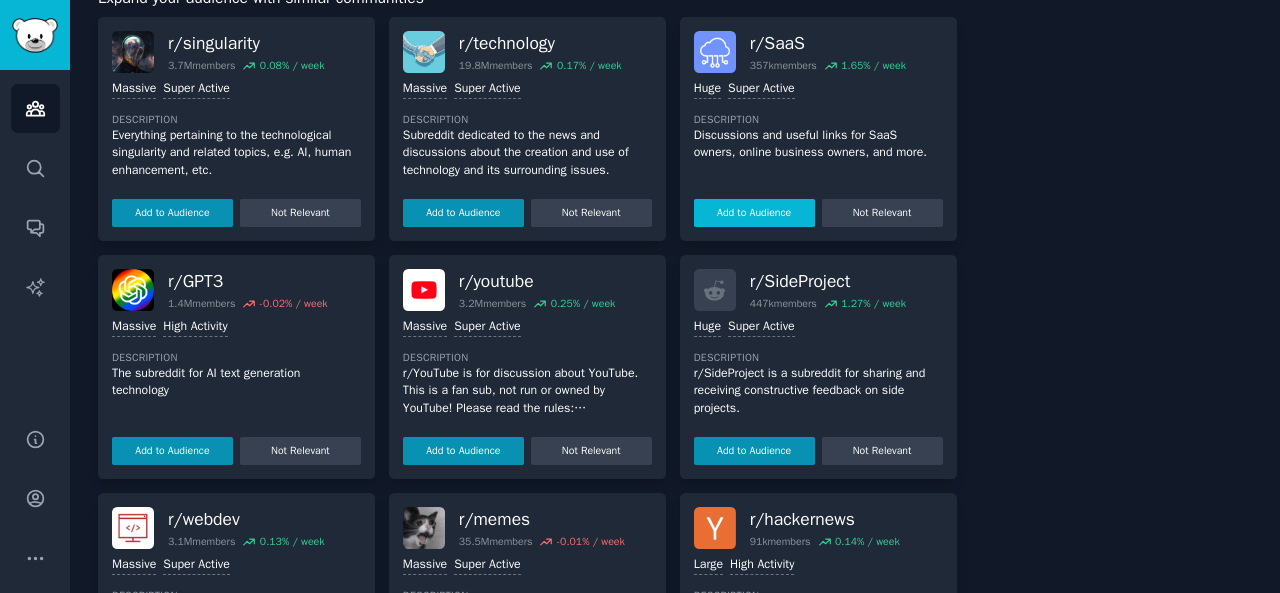 click on "Add to Audience" at bounding box center (754, 213) 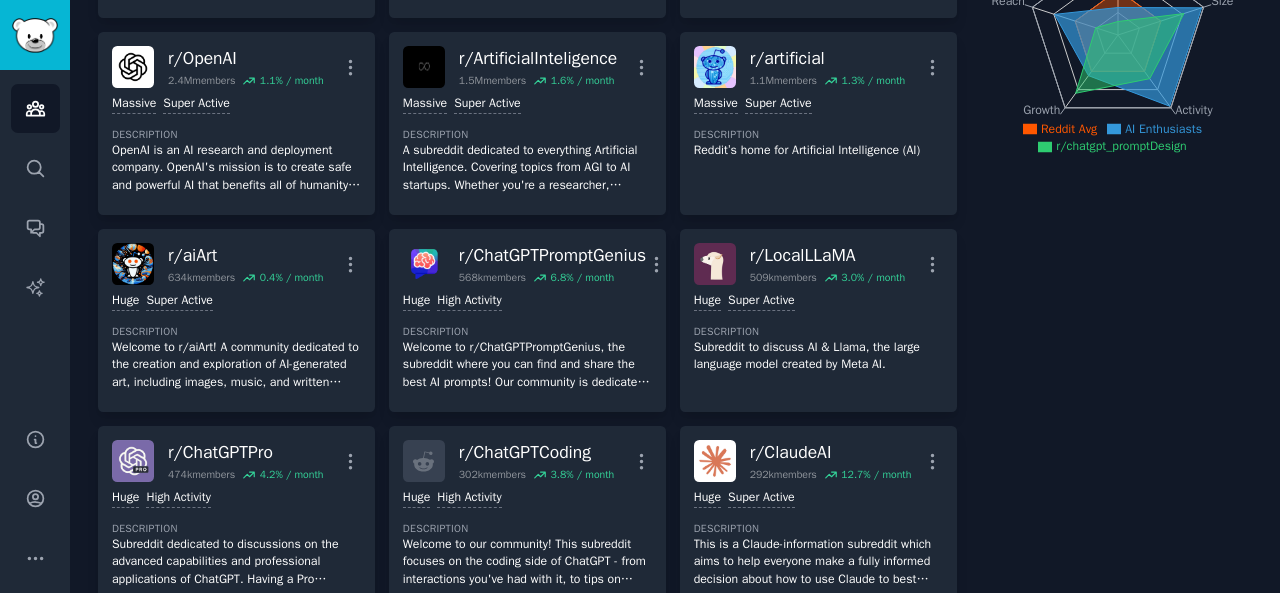 scroll, scrollTop: 0, scrollLeft: 0, axis: both 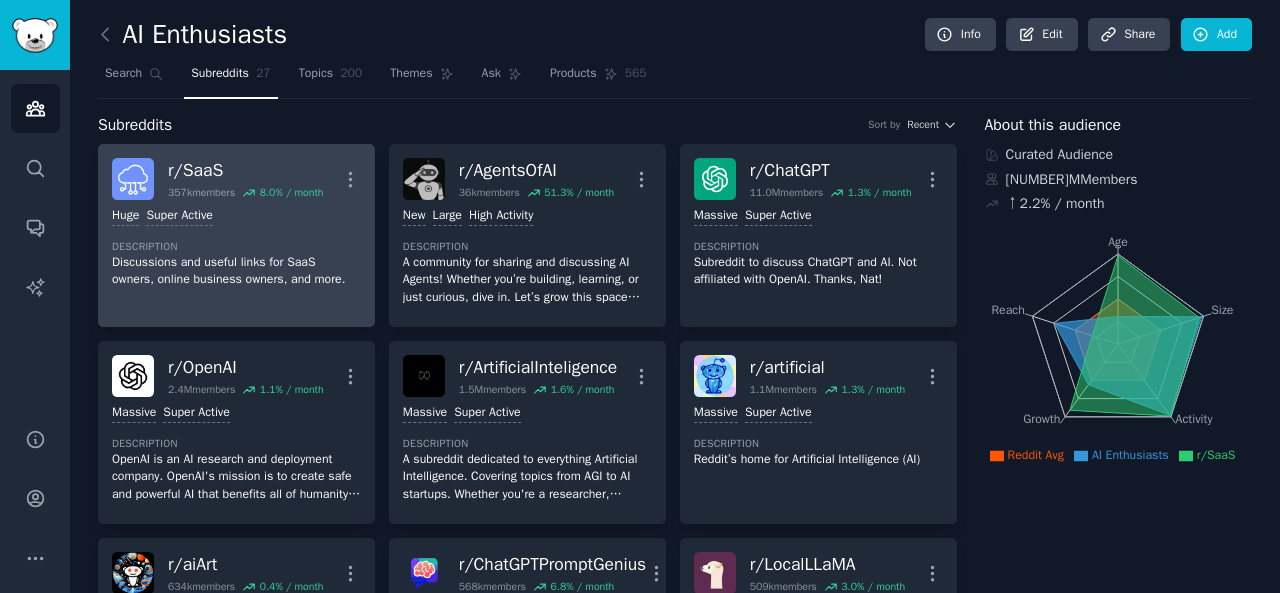 click on "Discussions and useful links for SaaS owners, online business owners, and more." at bounding box center (236, 271) 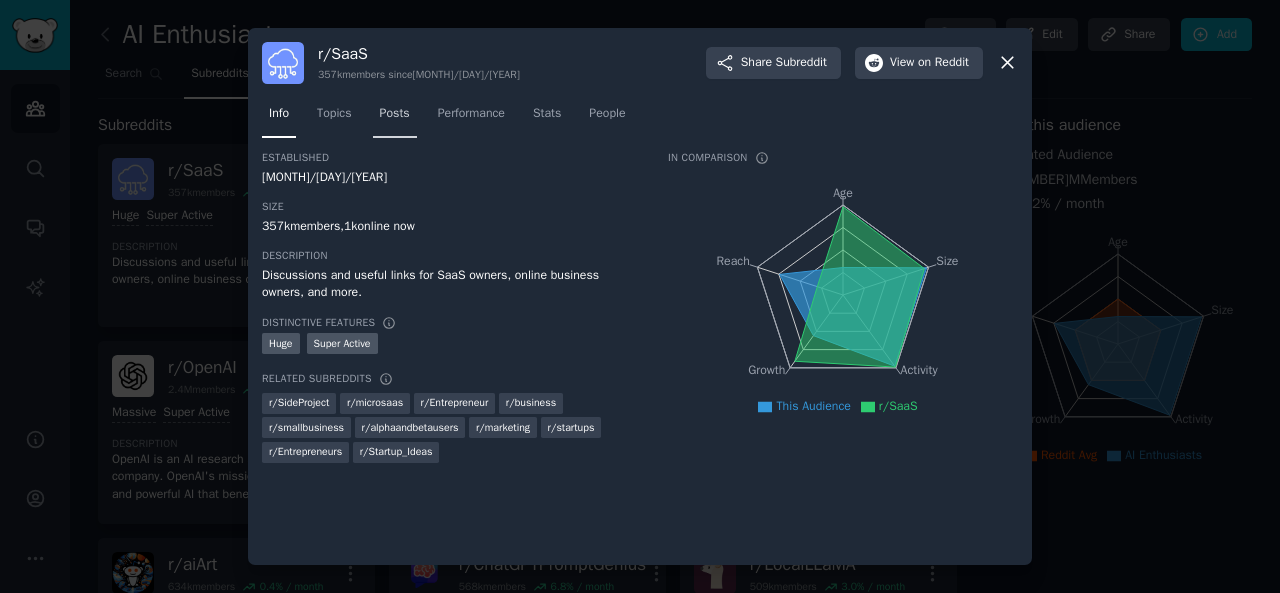 click on "Posts" at bounding box center (395, 118) 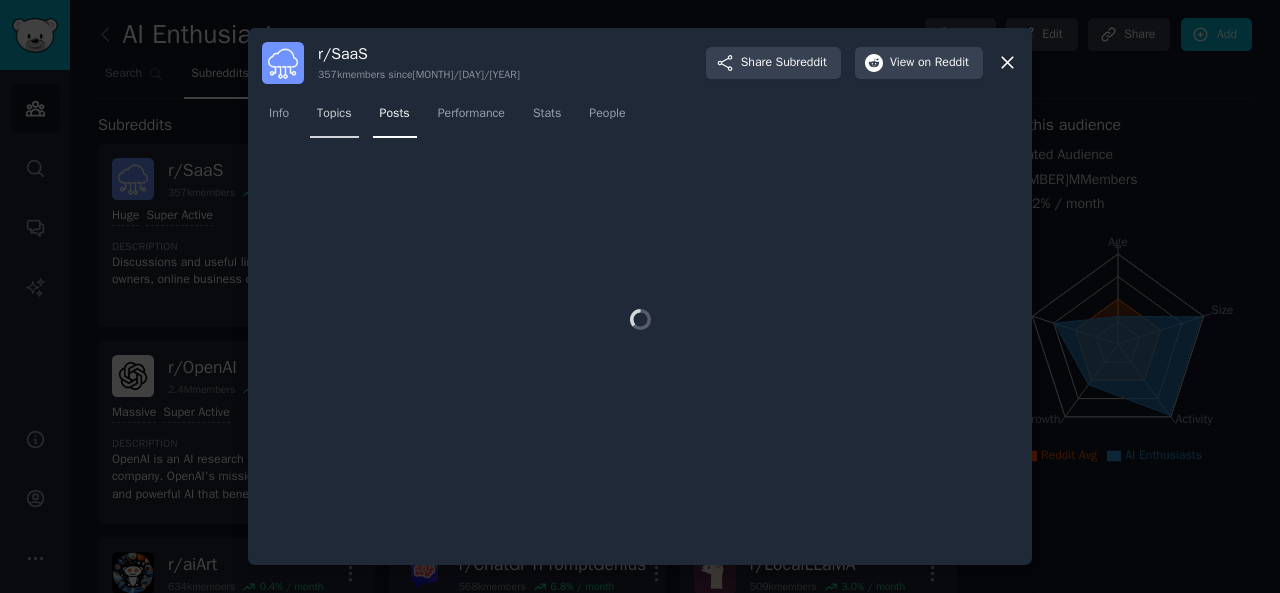 click on "Topics" at bounding box center (334, 118) 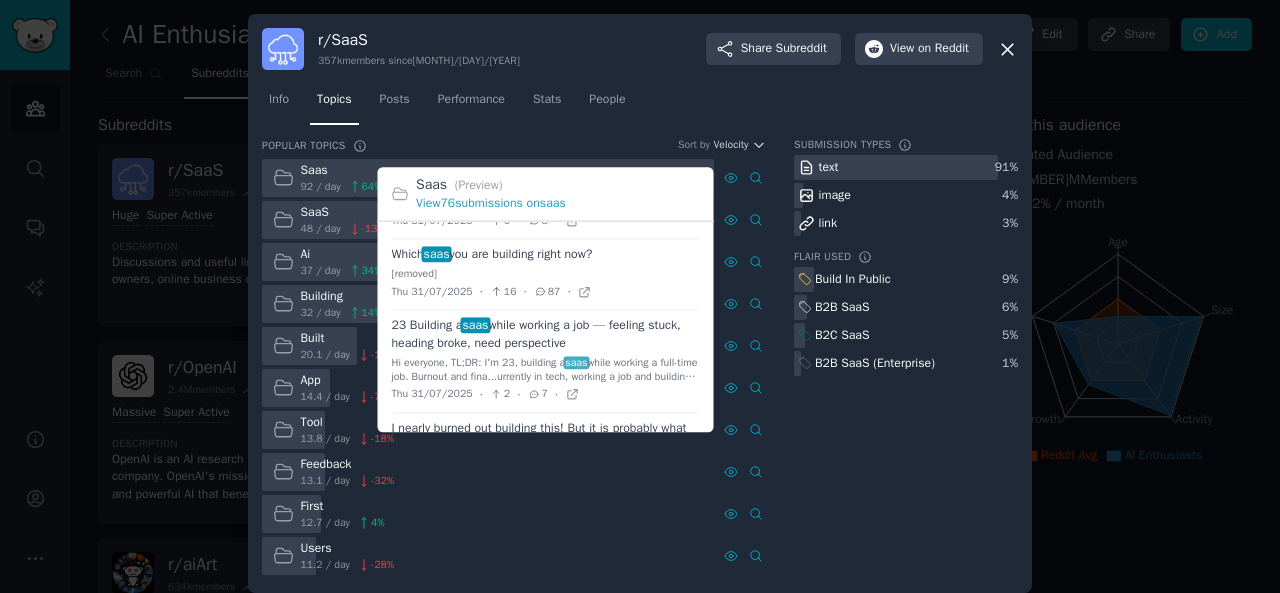 scroll, scrollTop: 990, scrollLeft: 0, axis: vertical 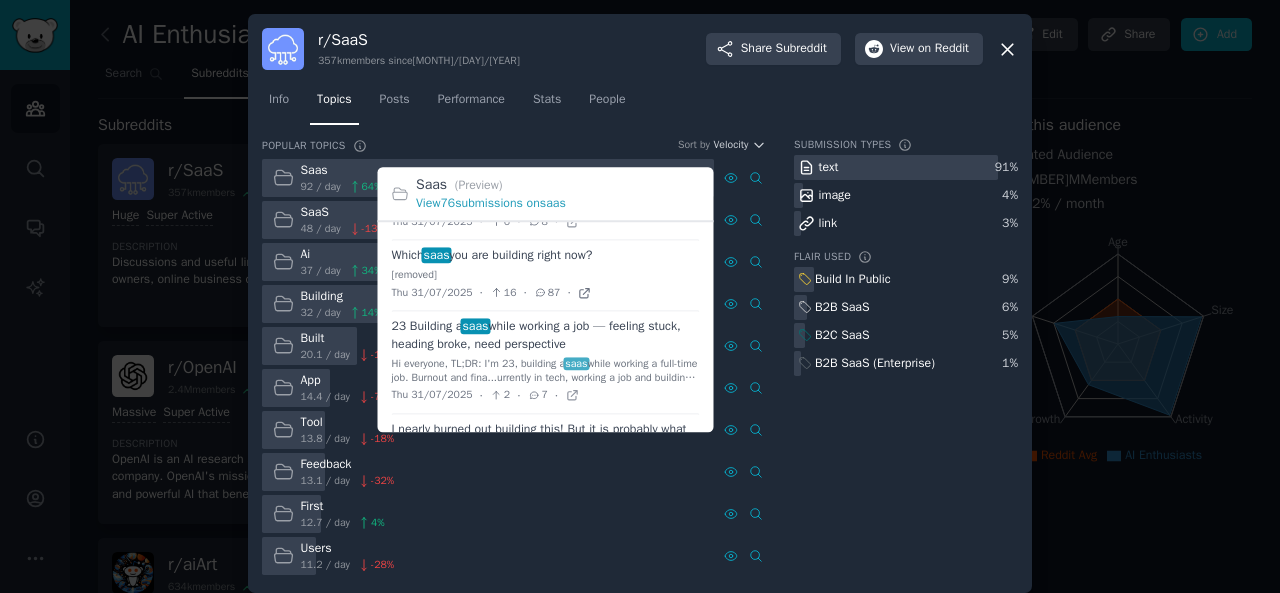 click 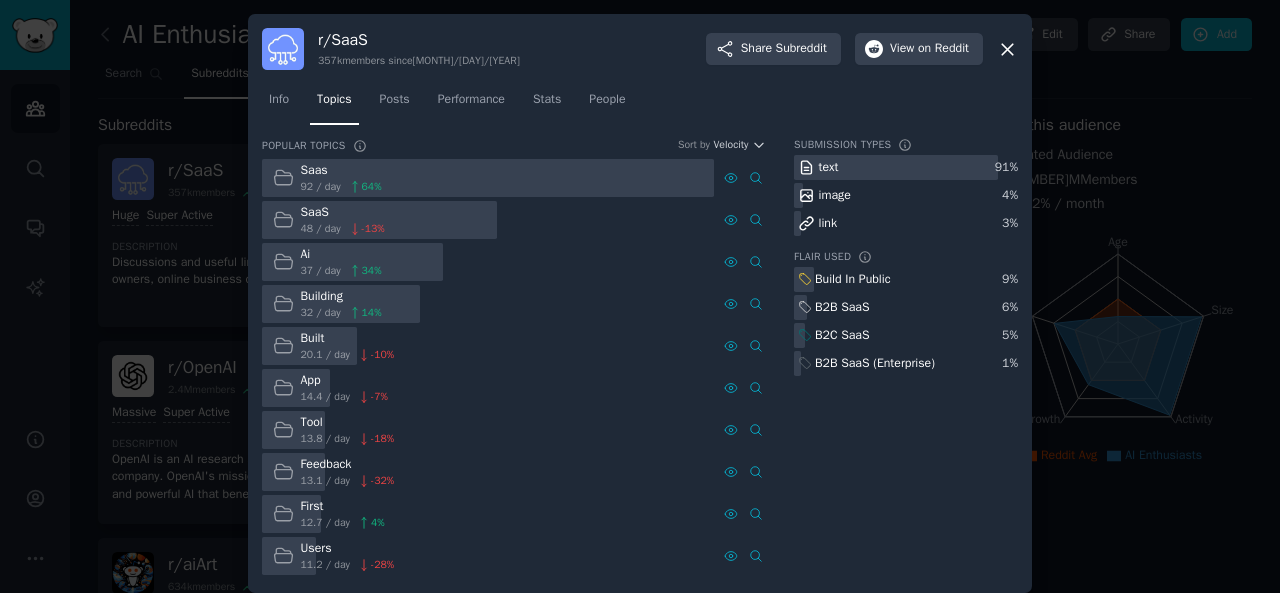 click 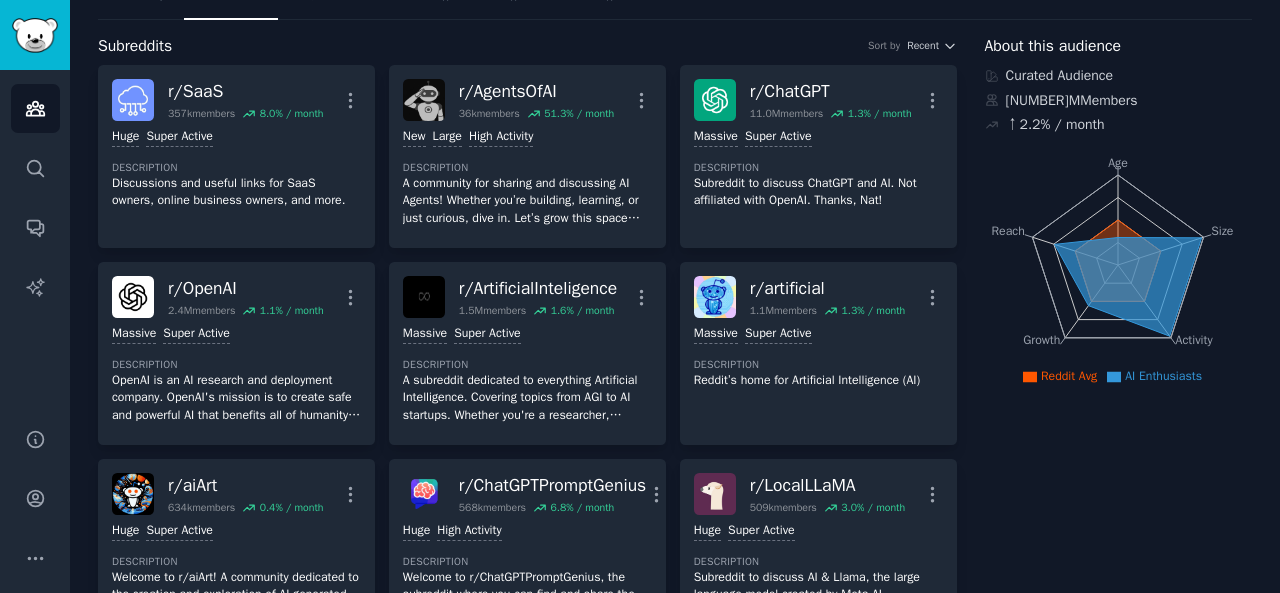 scroll, scrollTop: 0, scrollLeft: 0, axis: both 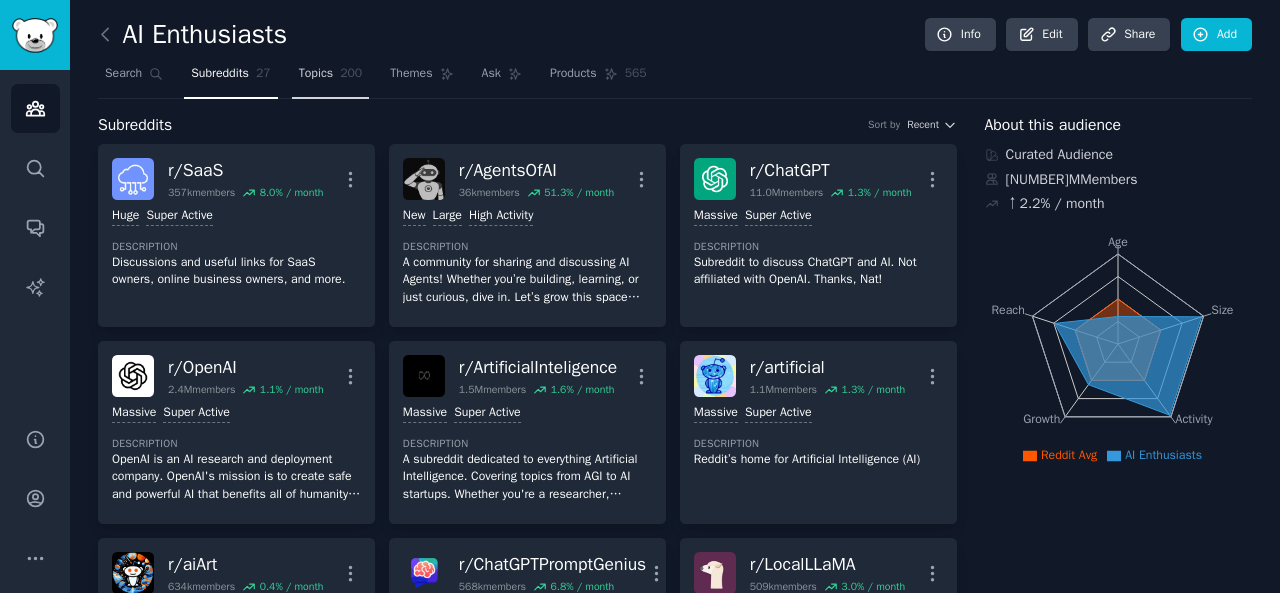 click on "Topics" at bounding box center (316, 74) 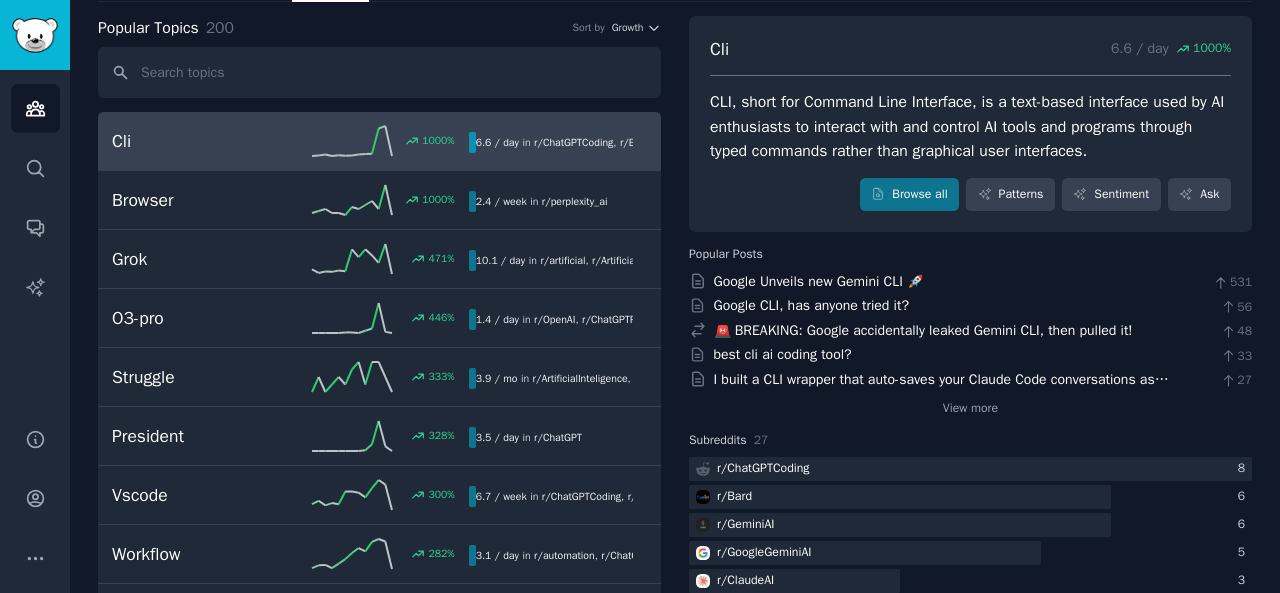 scroll, scrollTop: 98, scrollLeft: 0, axis: vertical 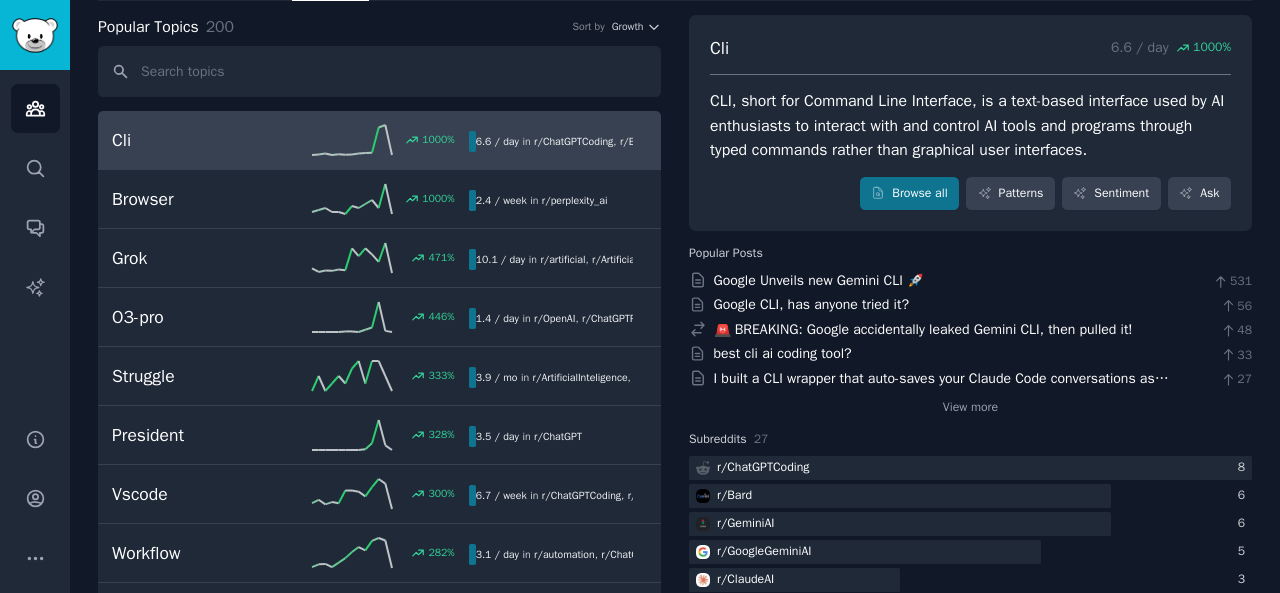 click on "Google Unveils new Gemini CLI 🚀 [NUMBER] Google CLI, has anyone tried it? [NUMBER] 🚨 BREAKING: Google accidentally leaked Gemini CLI, then pulled it! [NUMBER] best cli ai coding tool? [NUMBER] I built a CLI wrapper that auto-saves your Claude Code conversations as searchable markdown files [NUMBER] View more" at bounding box center (970, 344) 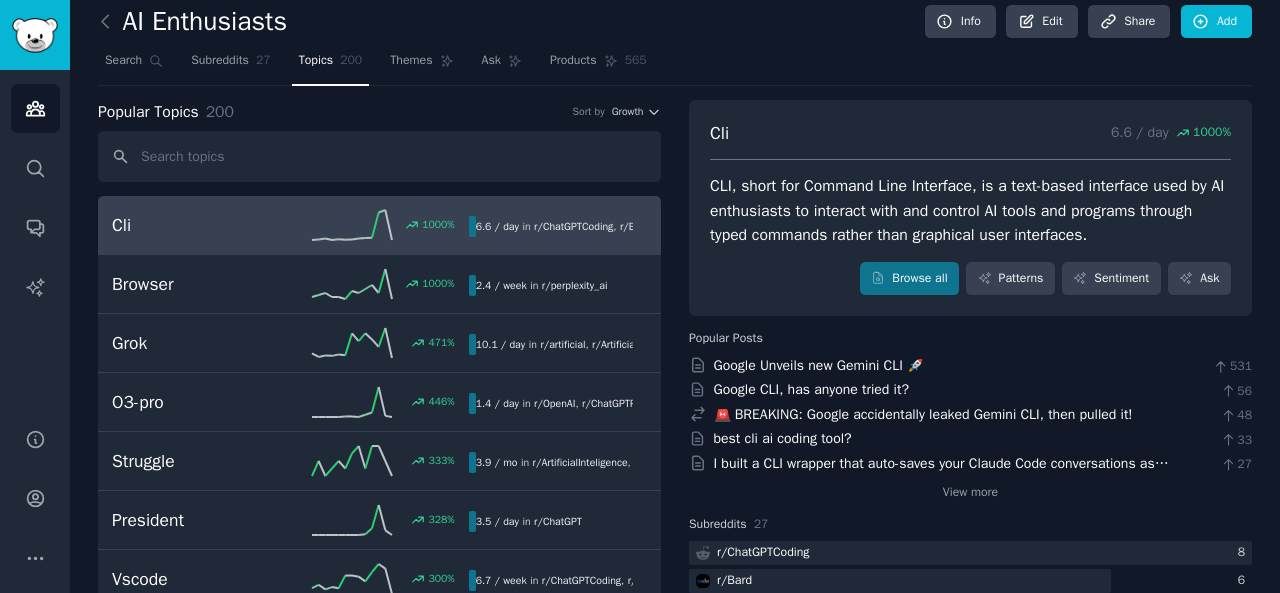 scroll, scrollTop: 1, scrollLeft: 0, axis: vertical 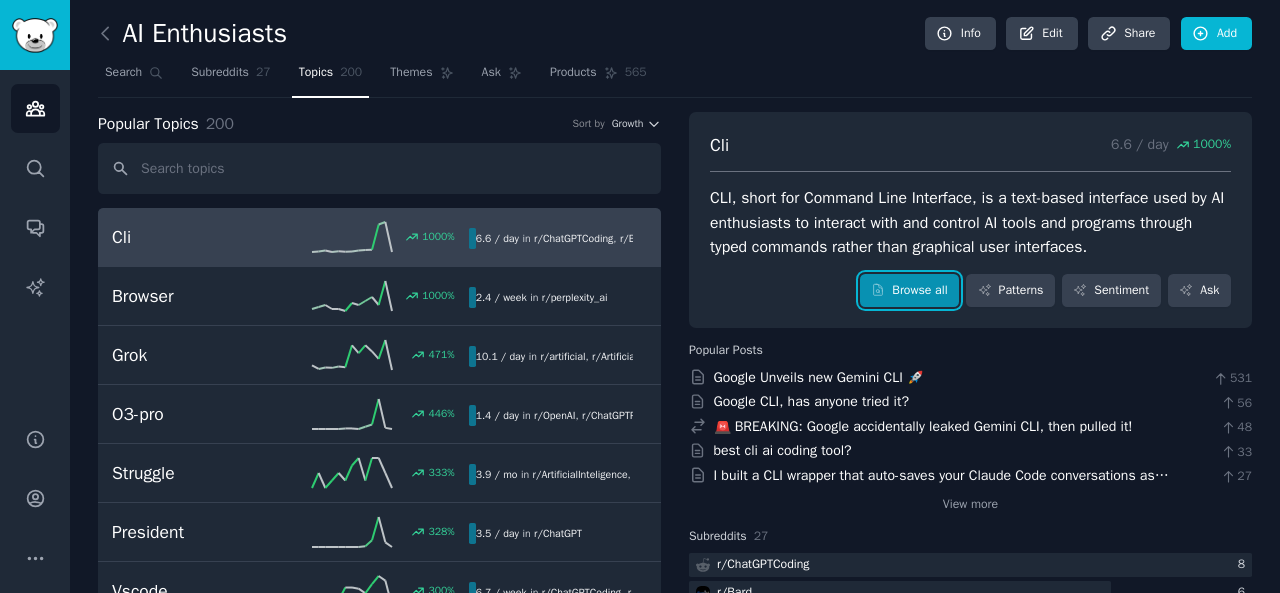 click 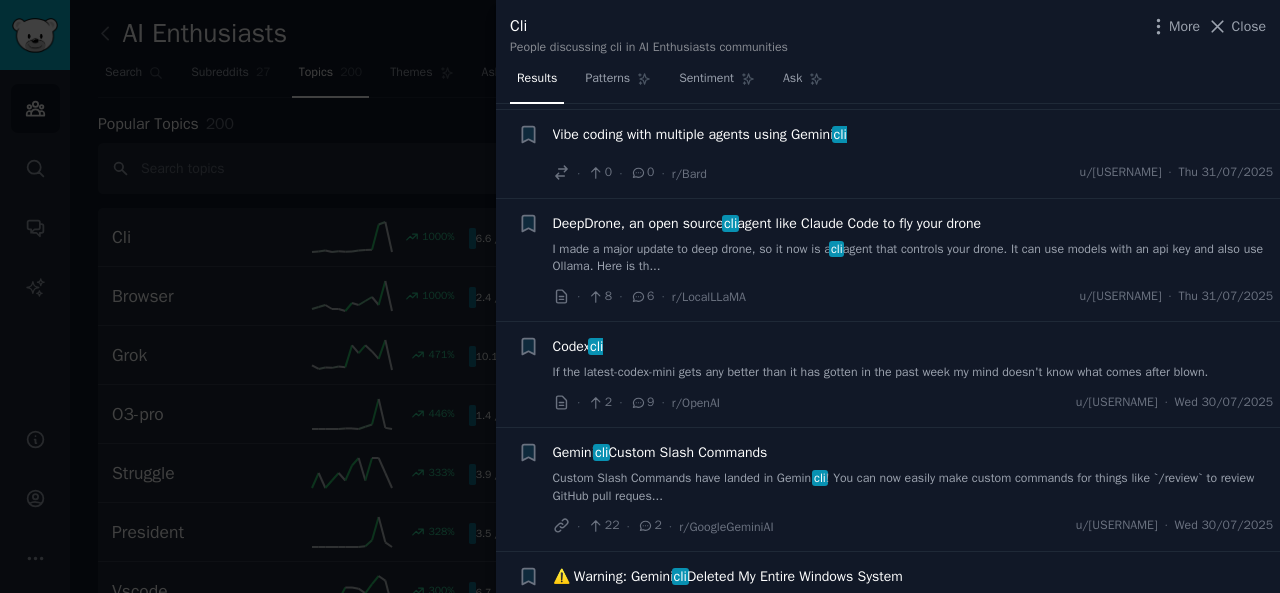 scroll, scrollTop: 595, scrollLeft: 0, axis: vertical 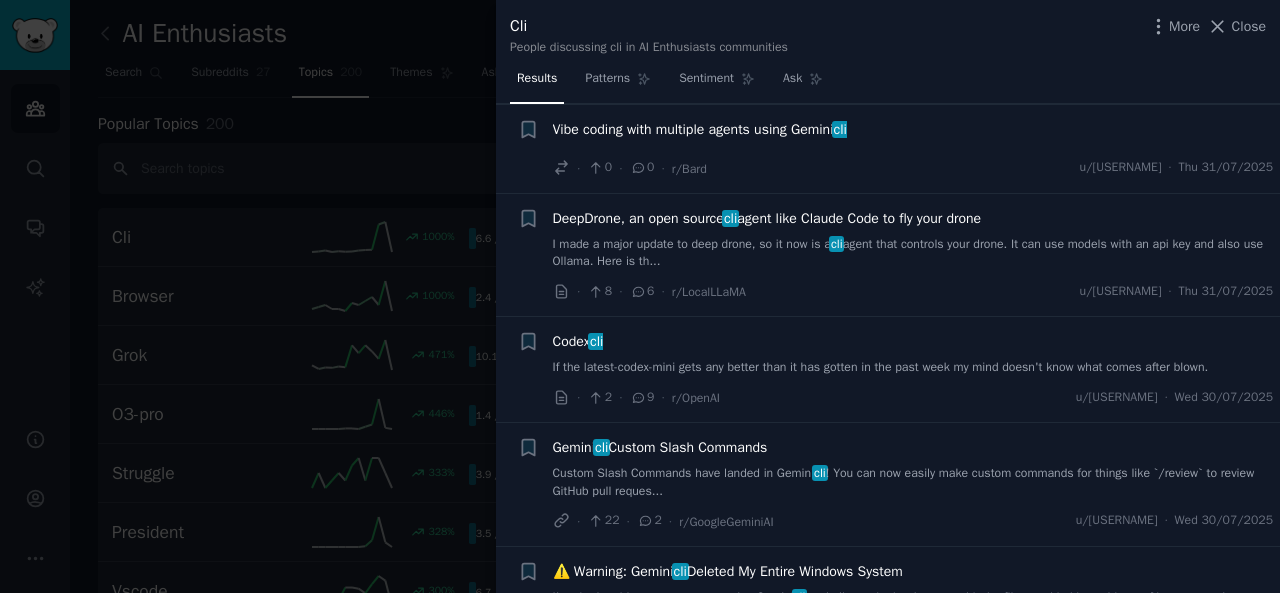 click on "+ Gemini  cli  Custom Slash Commands Custom Slash Commands have landed in Gemini  cli !
You can now easily make custom commands for things like `/review` to review GitHub pull reques... · 22 · 2 · r/GoogleGeminiAI u/jackwoth · Wed 30/07/2025" at bounding box center (888, 484) 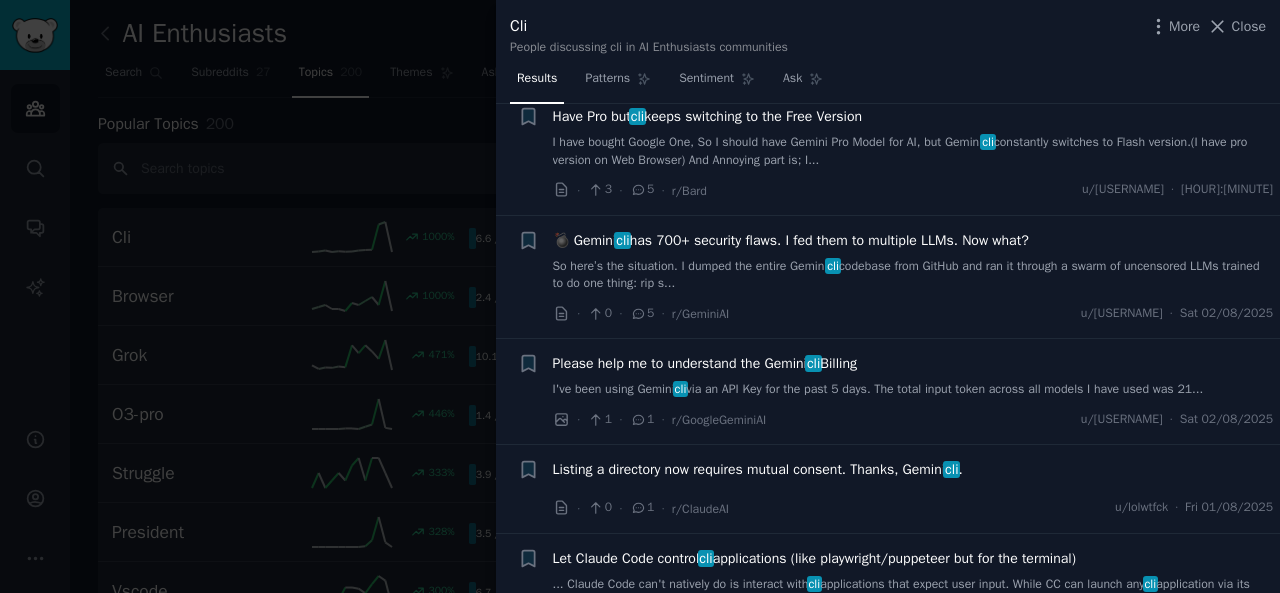 scroll, scrollTop: 0, scrollLeft: 0, axis: both 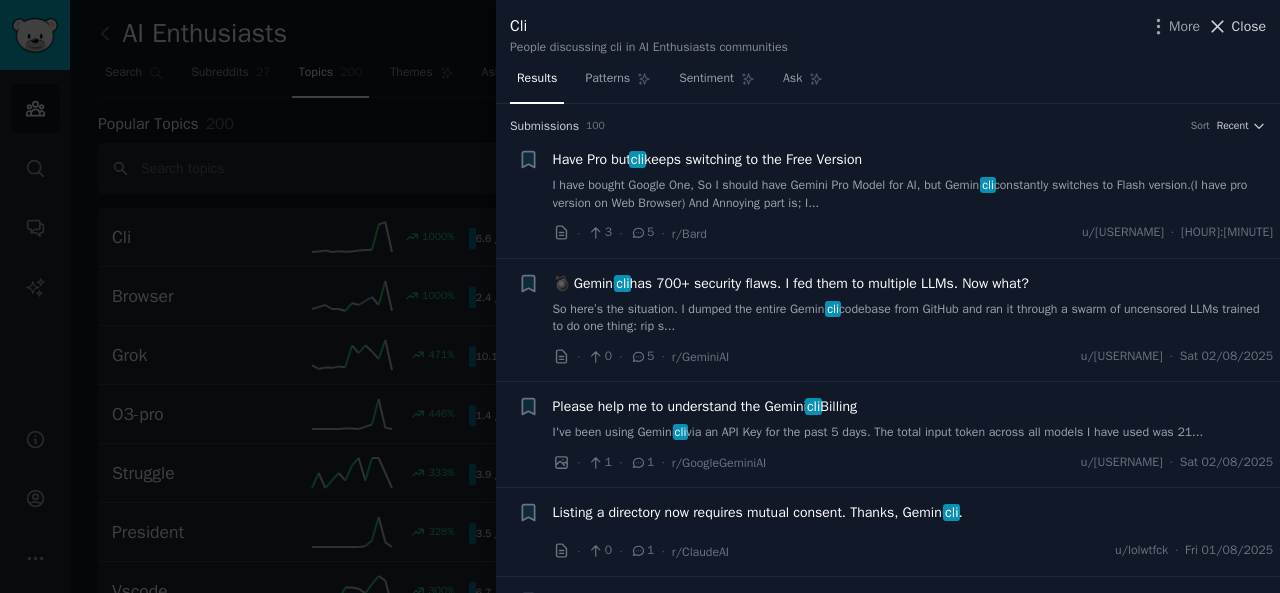 click 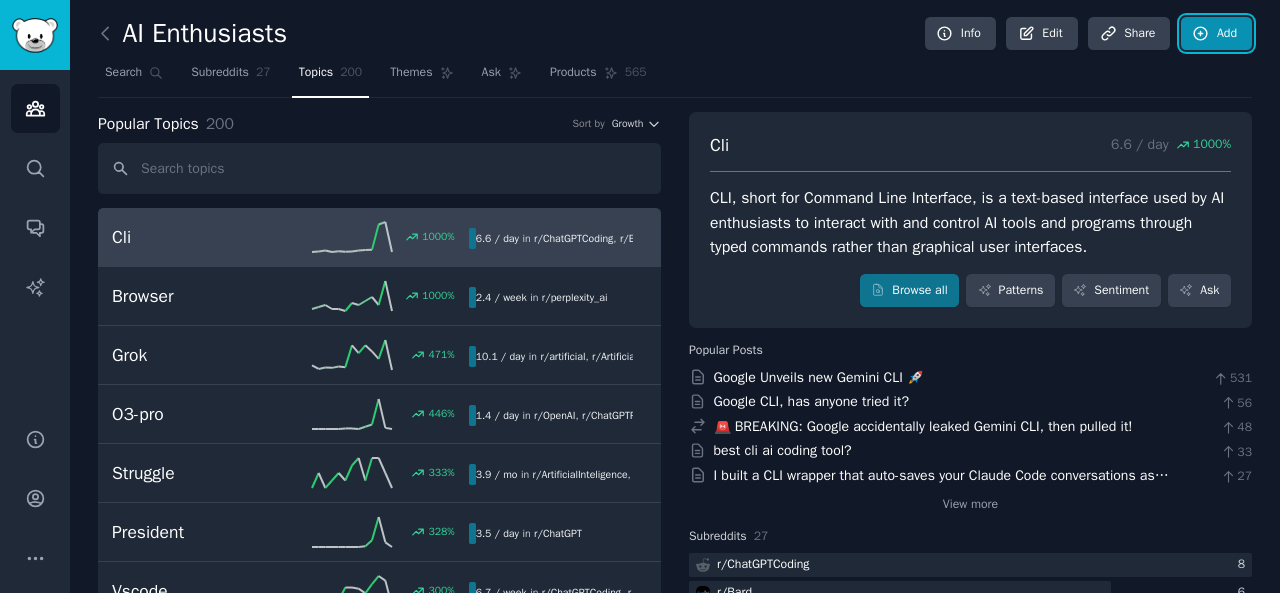 click on "Add" at bounding box center [1216, 34] 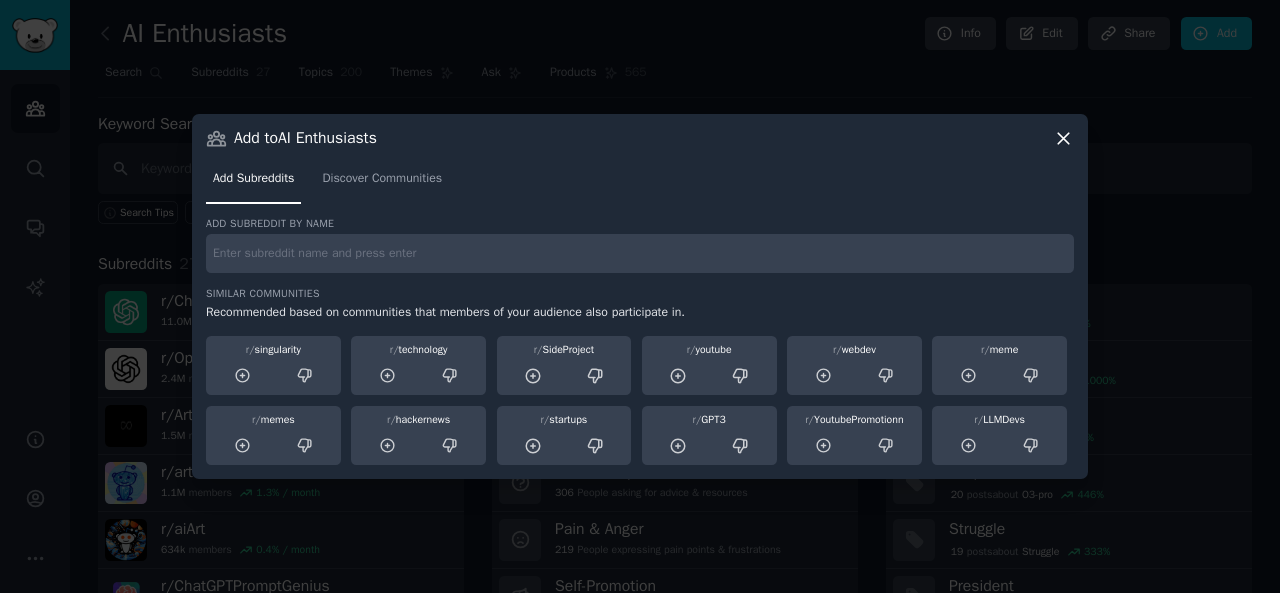 click on "Add Subreddits Discover Communities" at bounding box center (640, 183) 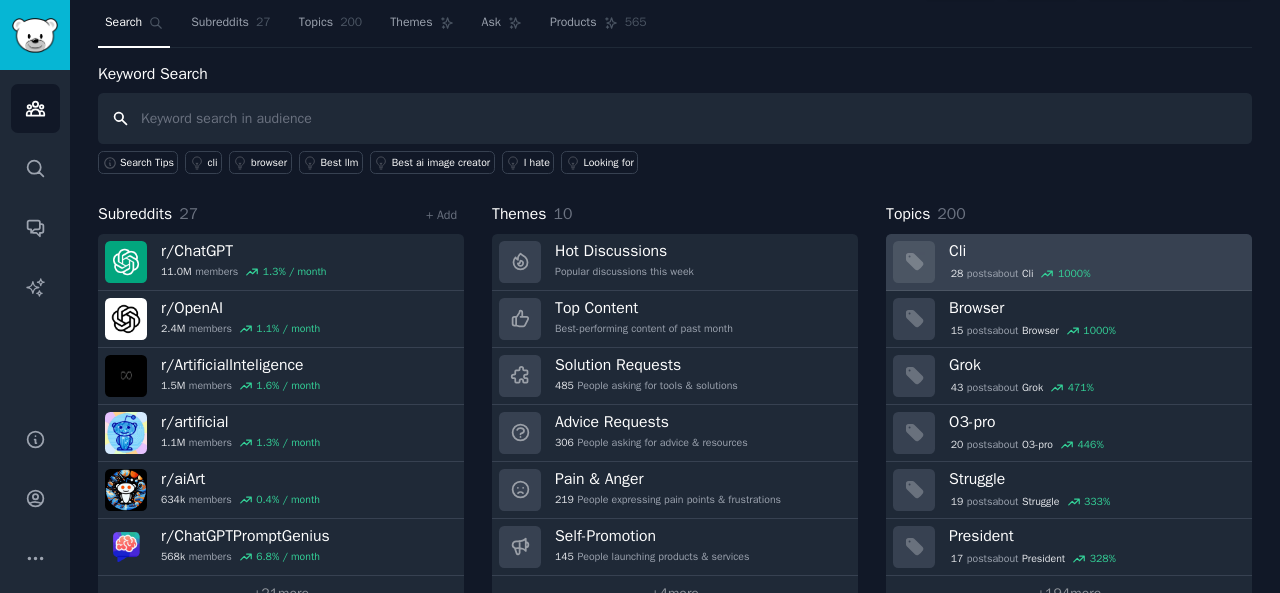 scroll, scrollTop: 92, scrollLeft: 0, axis: vertical 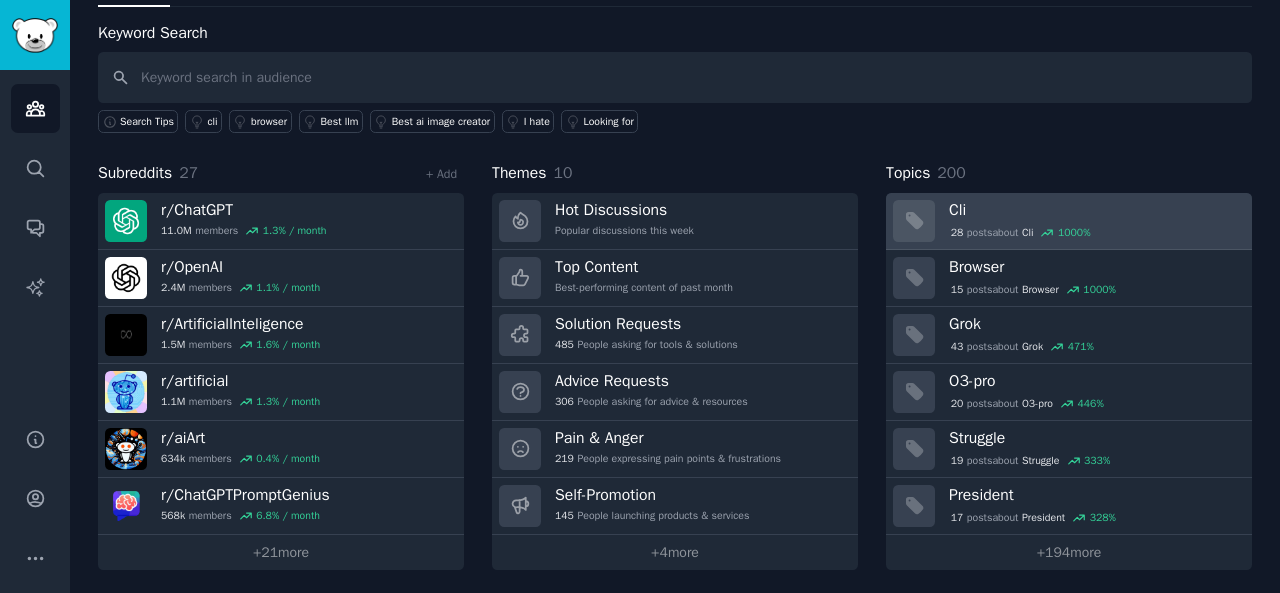 click on "Cli" at bounding box center (1093, 210) 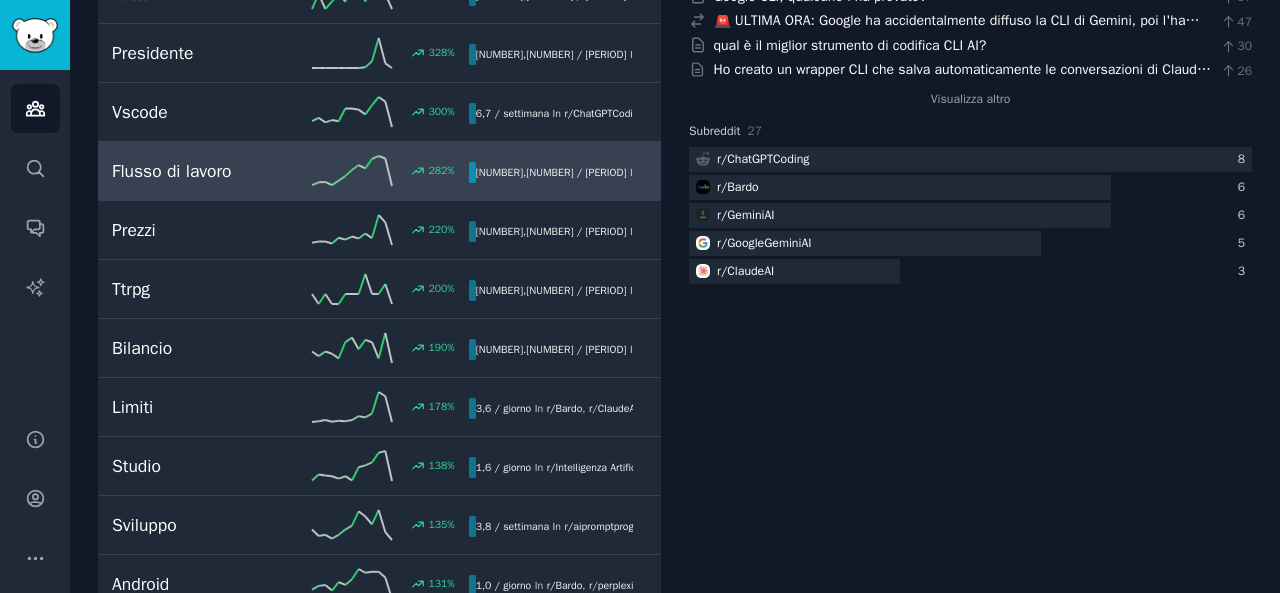 scroll, scrollTop: 0, scrollLeft: 0, axis: both 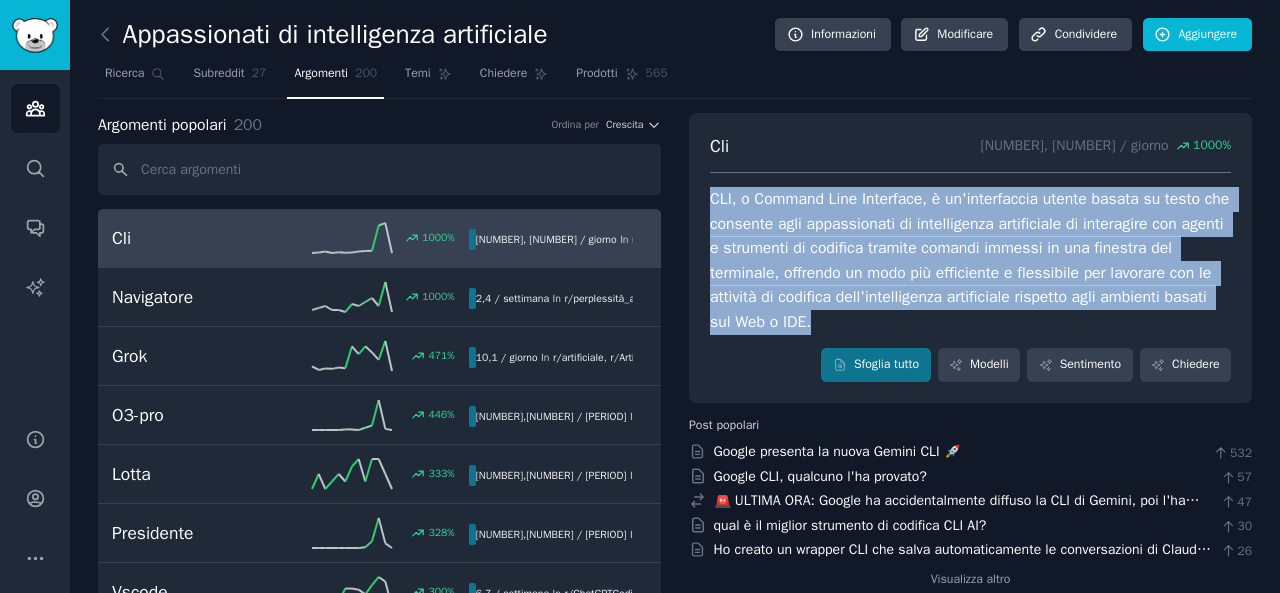 drag, startPoint x: 836, startPoint y: 323, endPoint x: 693, endPoint y: 183, distance: 200.12247 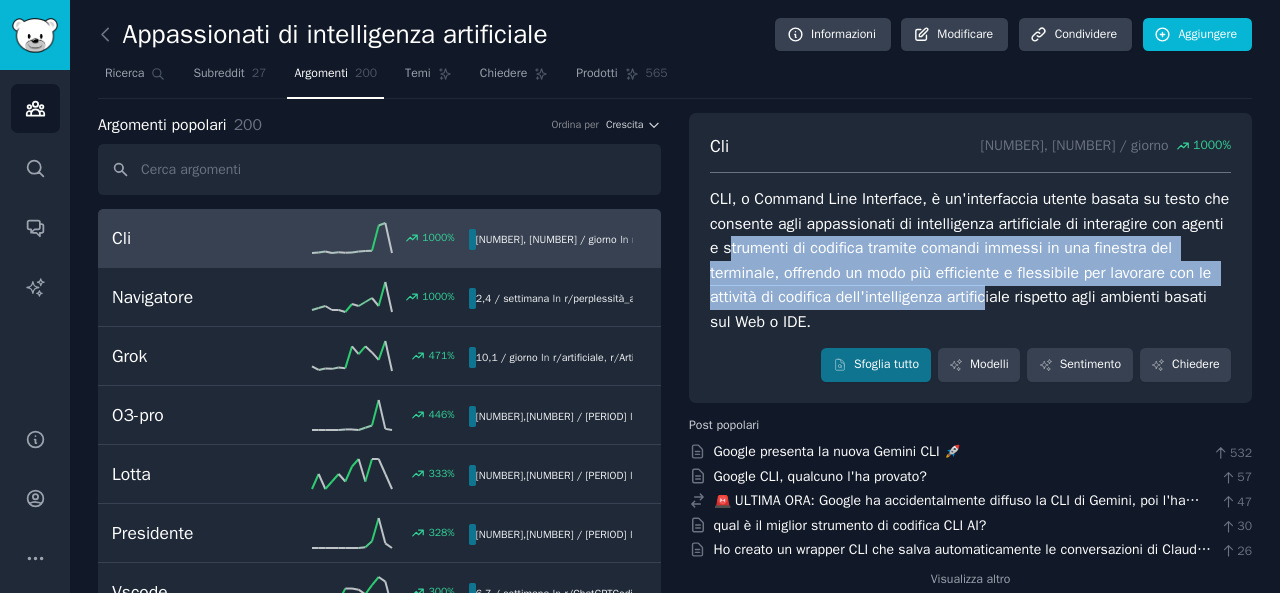 drag, startPoint x: 729, startPoint y: 243, endPoint x: 987, endPoint y: 293, distance: 262.8003 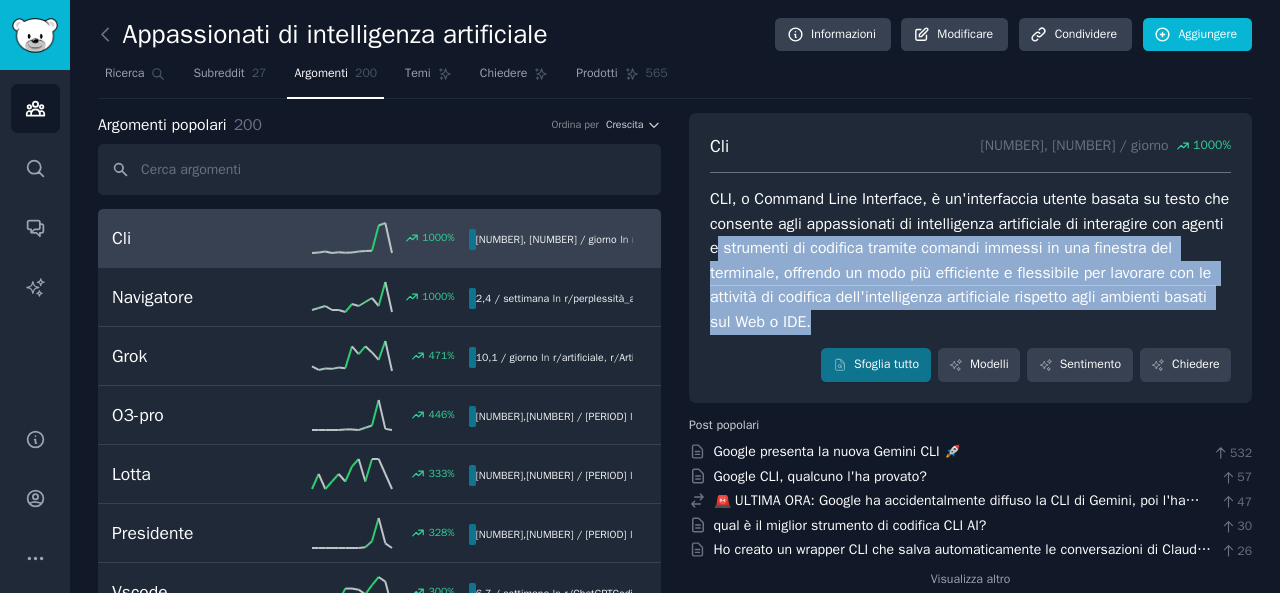 drag, startPoint x: 715, startPoint y: 247, endPoint x: 932, endPoint y: 320, distance: 228.94978 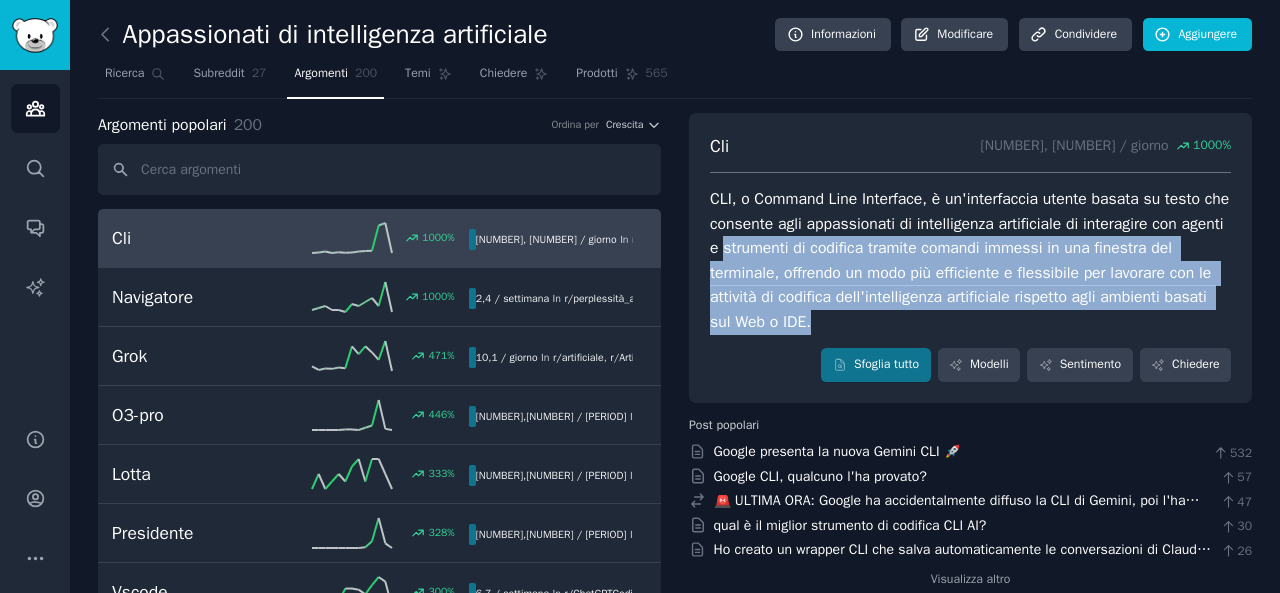 drag, startPoint x: 882, startPoint y: 322, endPoint x: 718, endPoint y: 244, distance: 181.60396 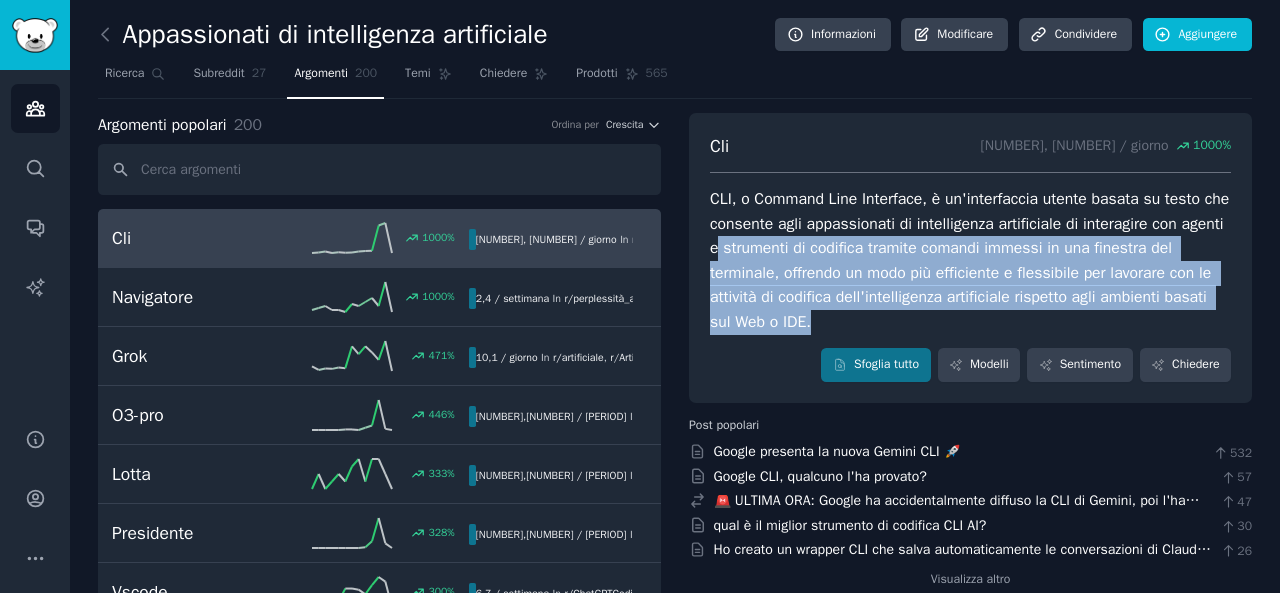 click on "CLI, o Command Line Interface, è un'interfaccia utente basata su testo che consente agli appassionati di intelligenza artificiale di interagire con agenti e strumenti di codifica tramite comandi immessi in una finestra del terminale, offrendo un modo più efficiente e flessibile per lavorare con le attività di codifica dell'intelligenza artificiale rispetto agli ambienti basati sul Web o IDE." at bounding box center (972, 260) 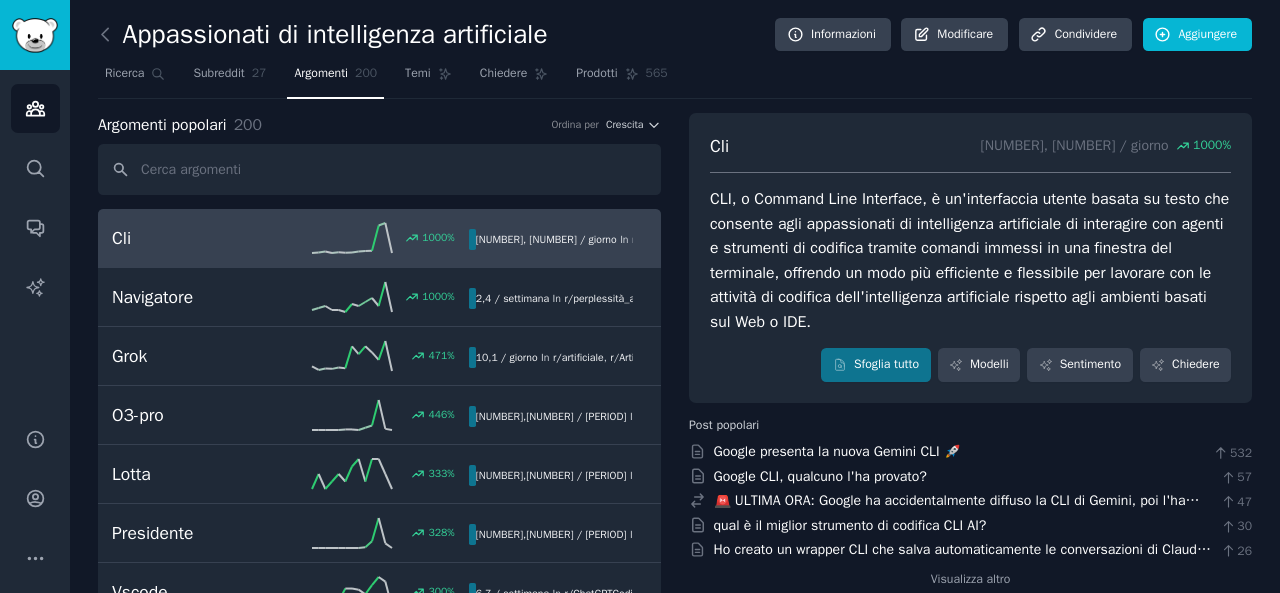 click on "CLI, o Command Line Interface, è un'interfaccia utente basata su testo che consente agli appassionati di intelligenza artificiale di interagire con agenti e strumenti di codifica tramite comandi immessi in una finestra del terminale, offrendo un modo più efficiente e flessibile per lavorare con le attività di codifica dell'intelligenza artificiale rispetto agli ambienti basati sul Web o IDE." at bounding box center (970, 260) 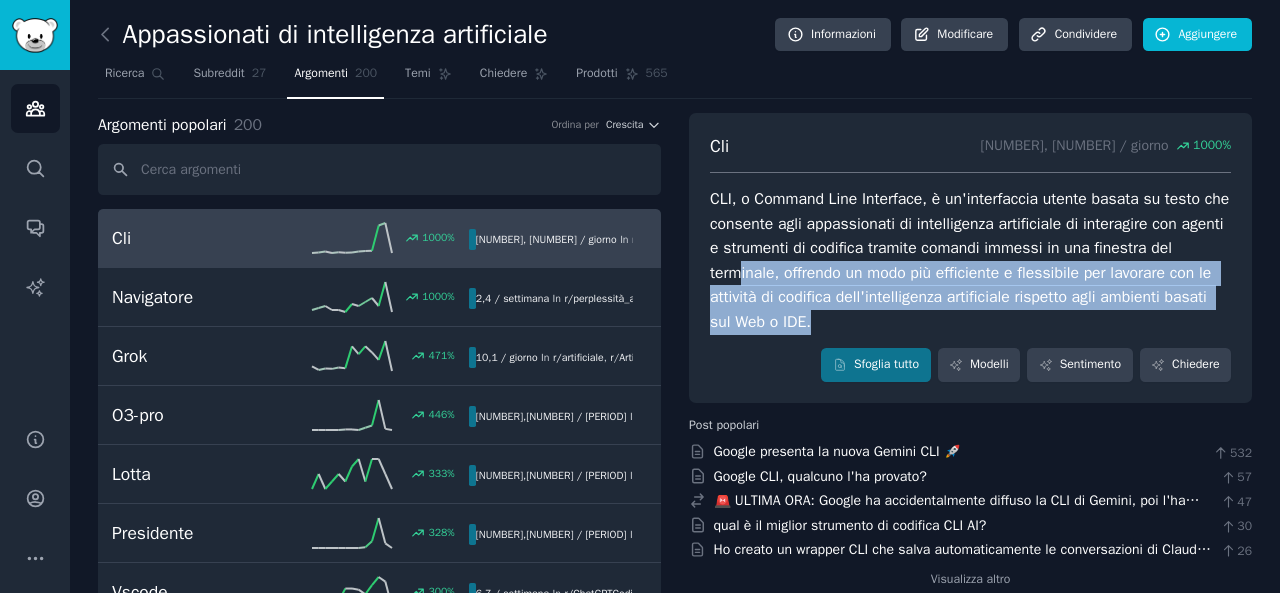 drag, startPoint x: 836, startPoint y: 323, endPoint x: 735, endPoint y: 270, distance: 114.061386 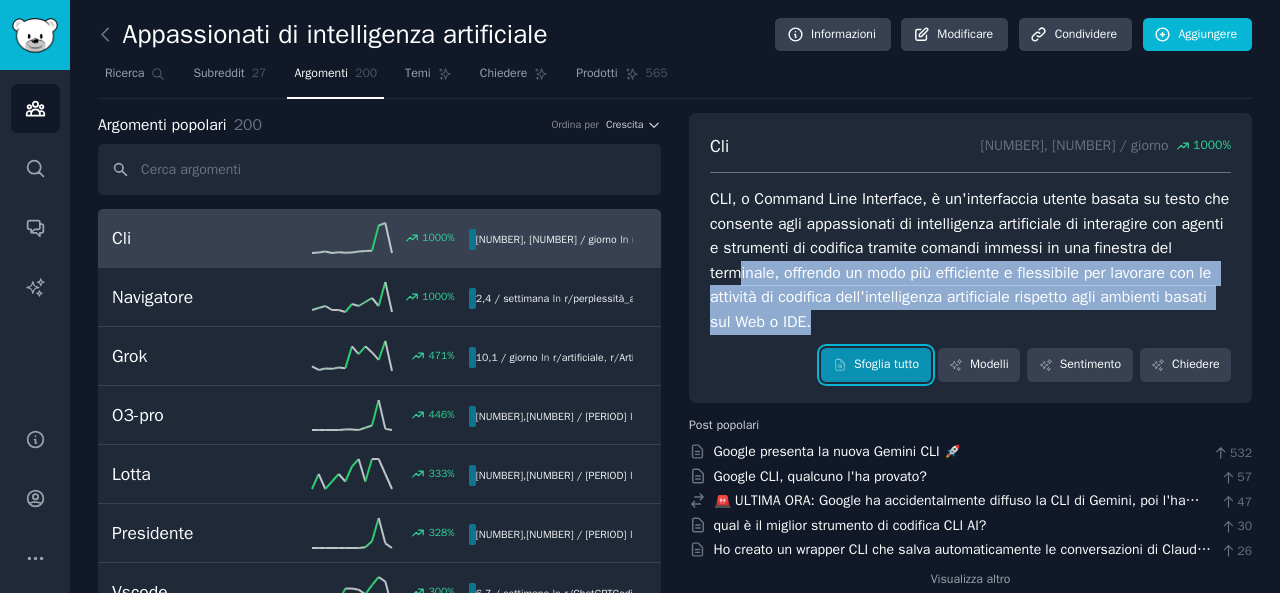click on "Sfoglia tutto" at bounding box center [886, 364] 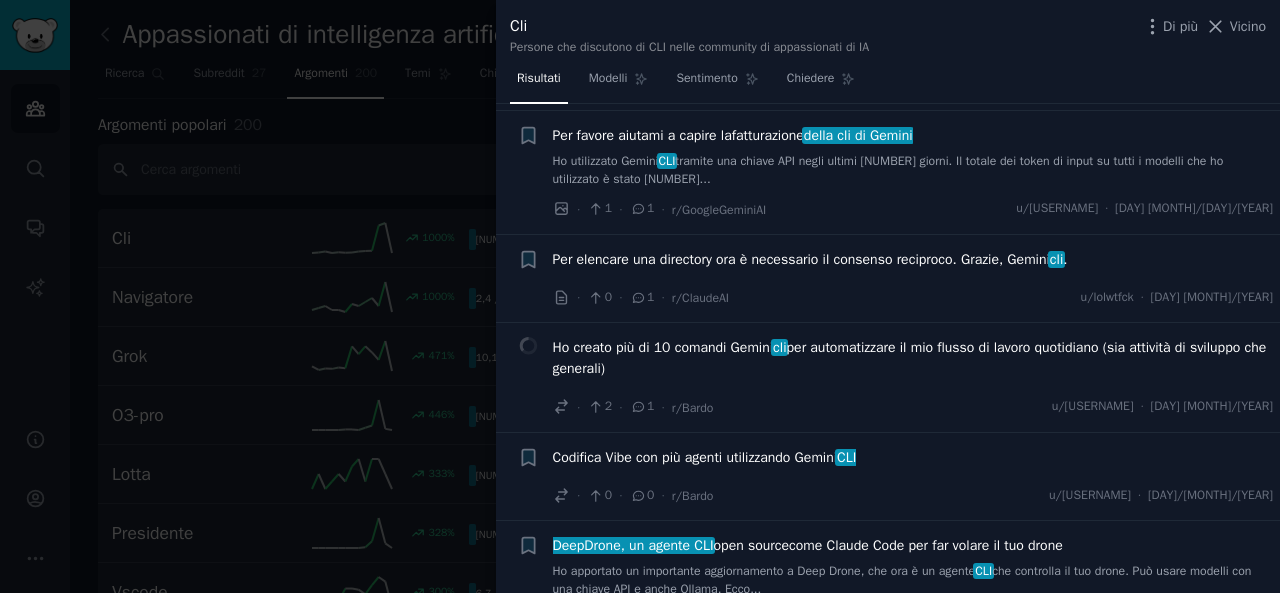 scroll, scrollTop: 295, scrollLeft: 0, axis: vertical 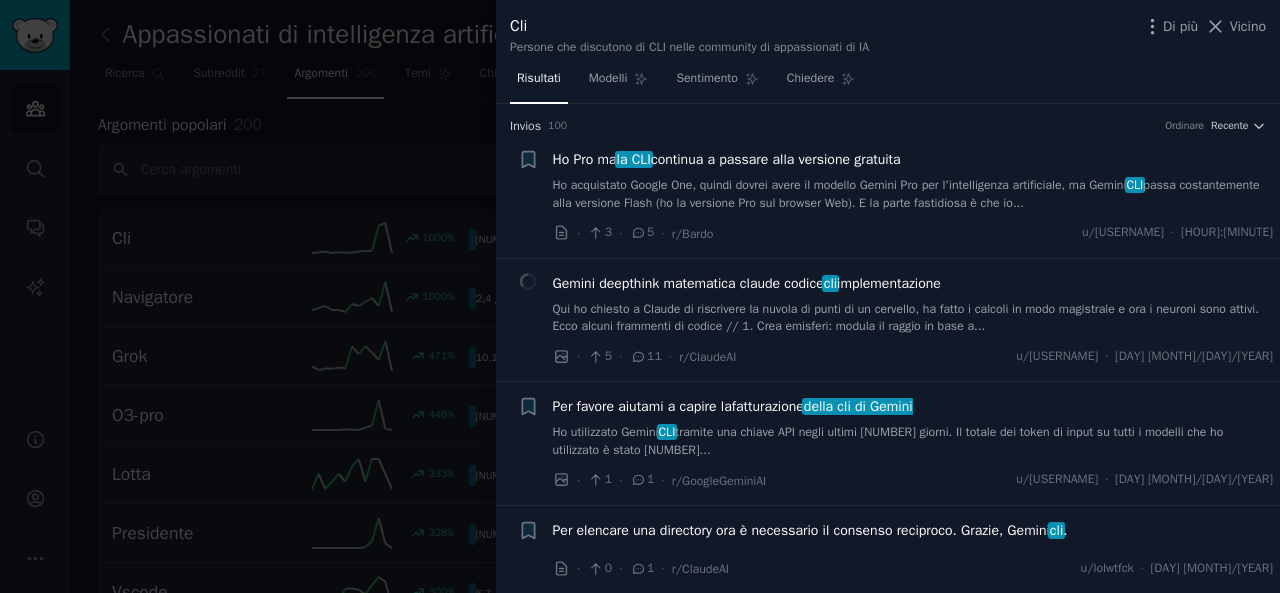 click at bounding box center (640, 296) 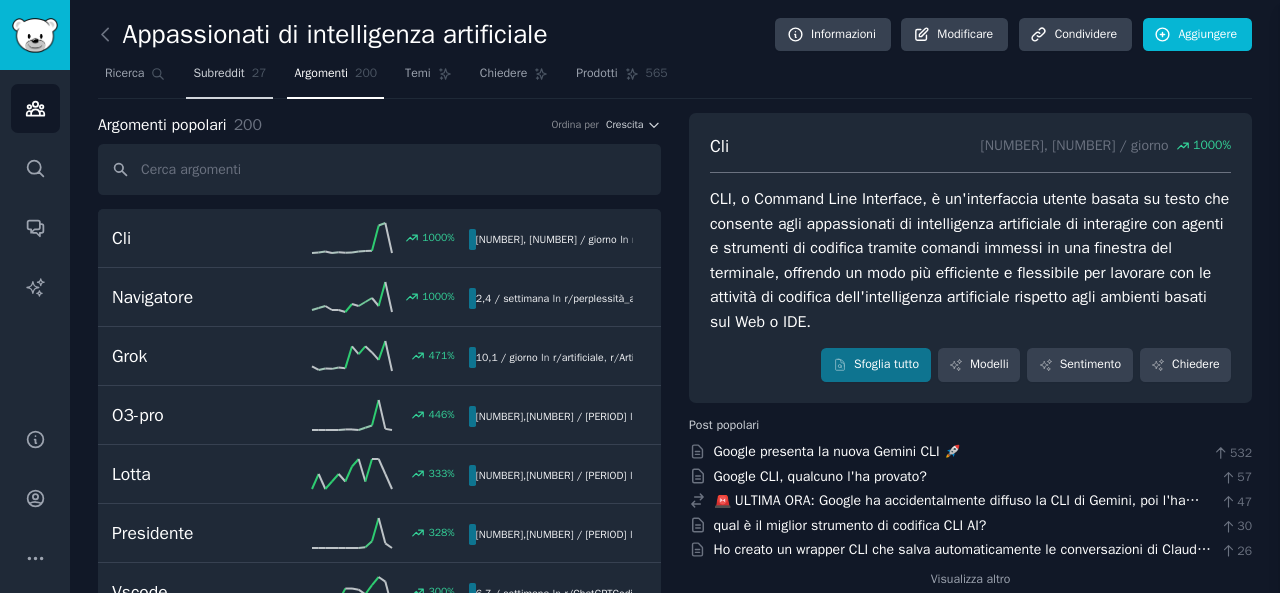 click on "Subreddit" at bounding box center [218, 73] 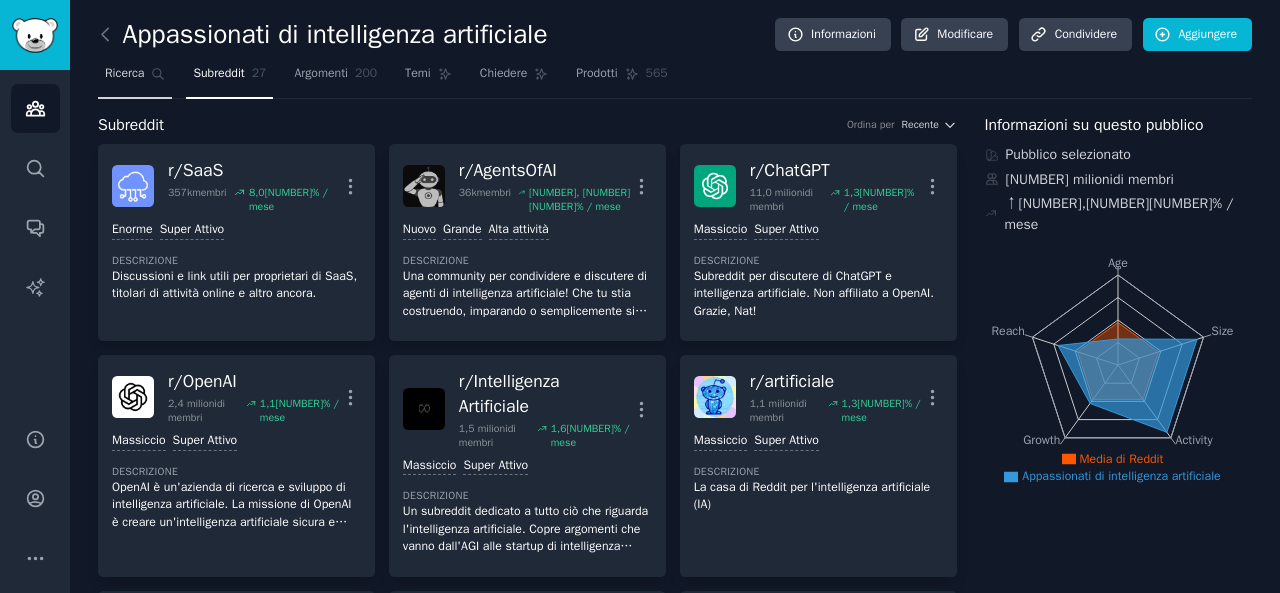 click on "Ricerca" at bounding box center [124, 73] 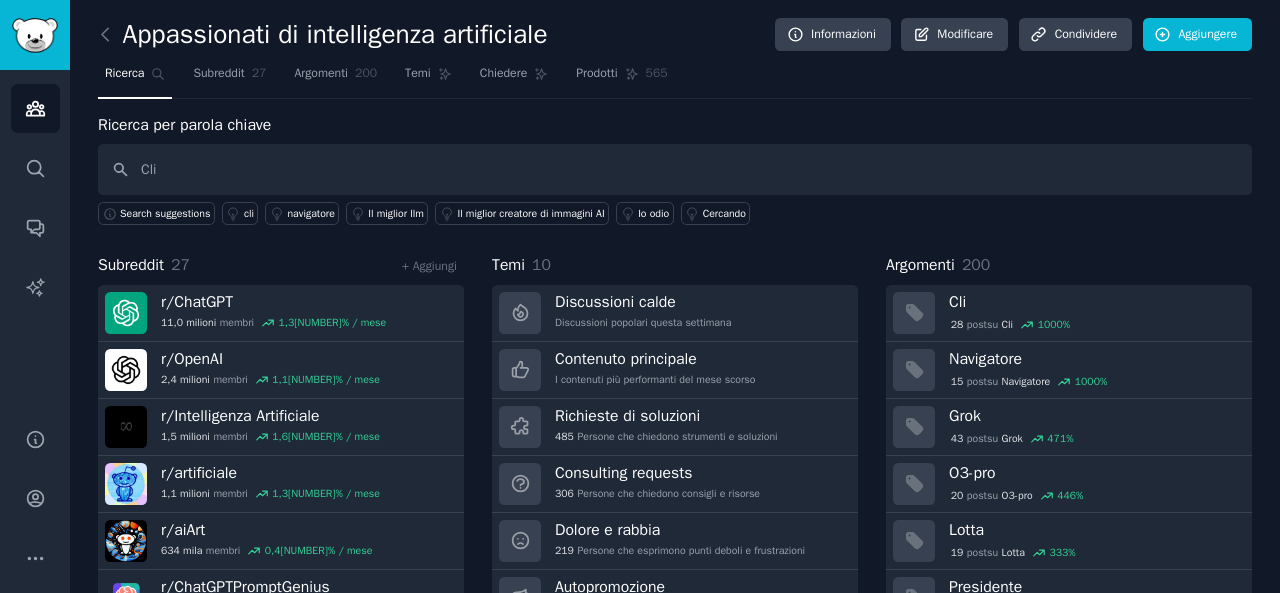 type on "Cli" 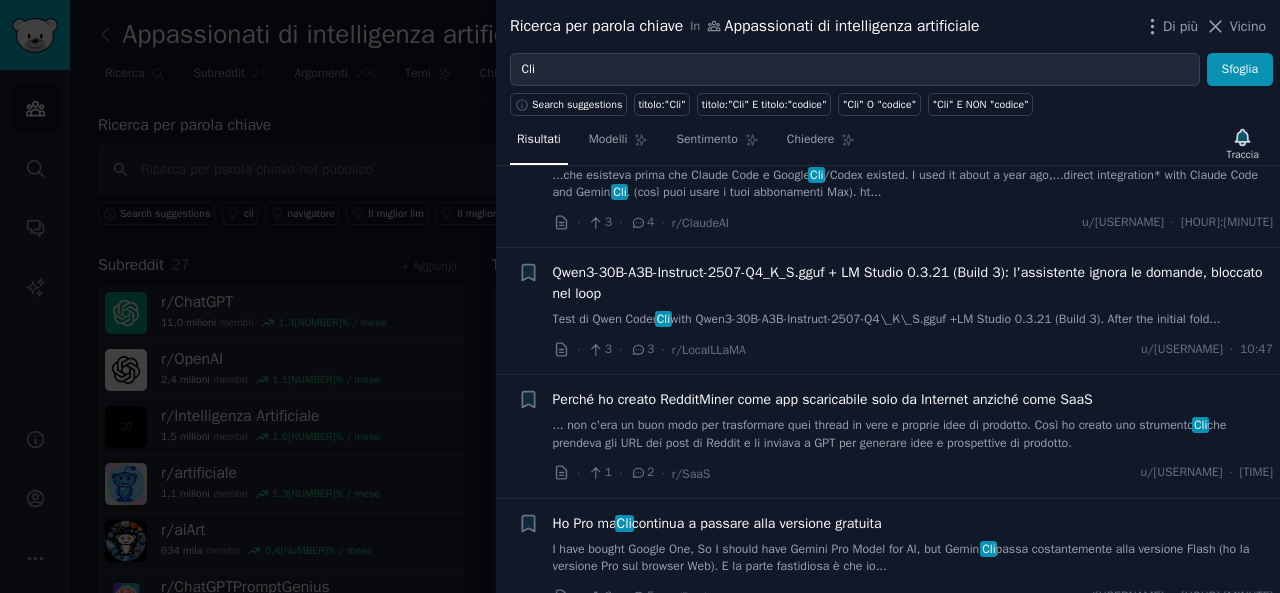 scroll, scrollTop: 181, scrollLeft: 0, axis: vertical 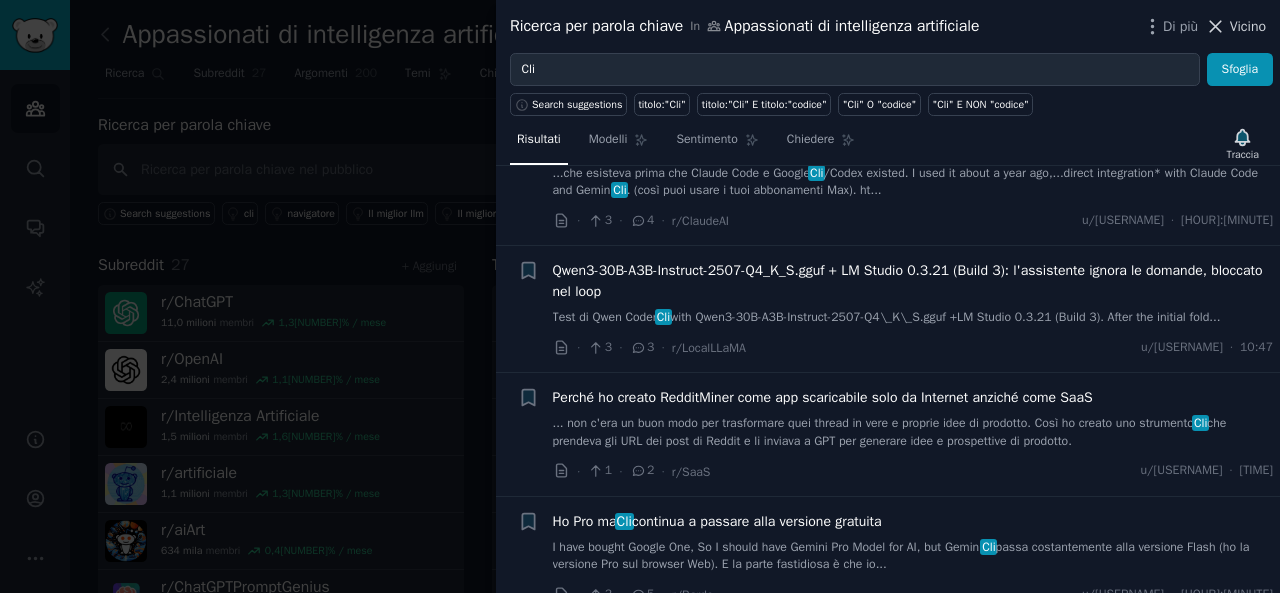 click on "Vicino" at bounding box center (1235, 26) 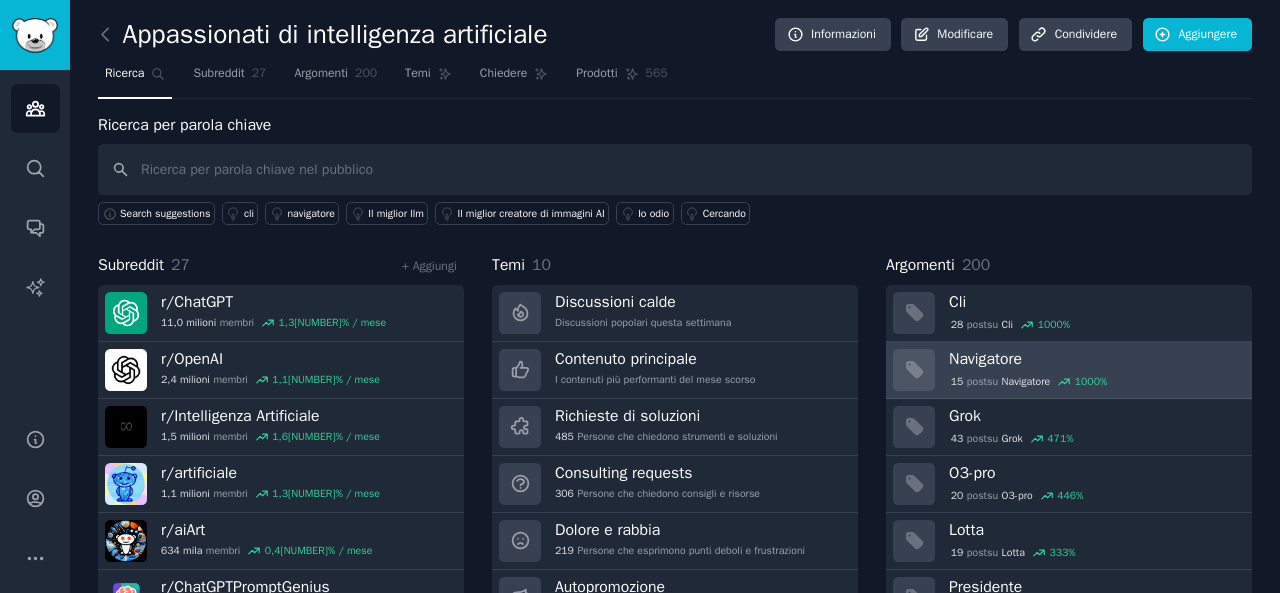 click on "Navigatore" at bounding box center (985, 359) 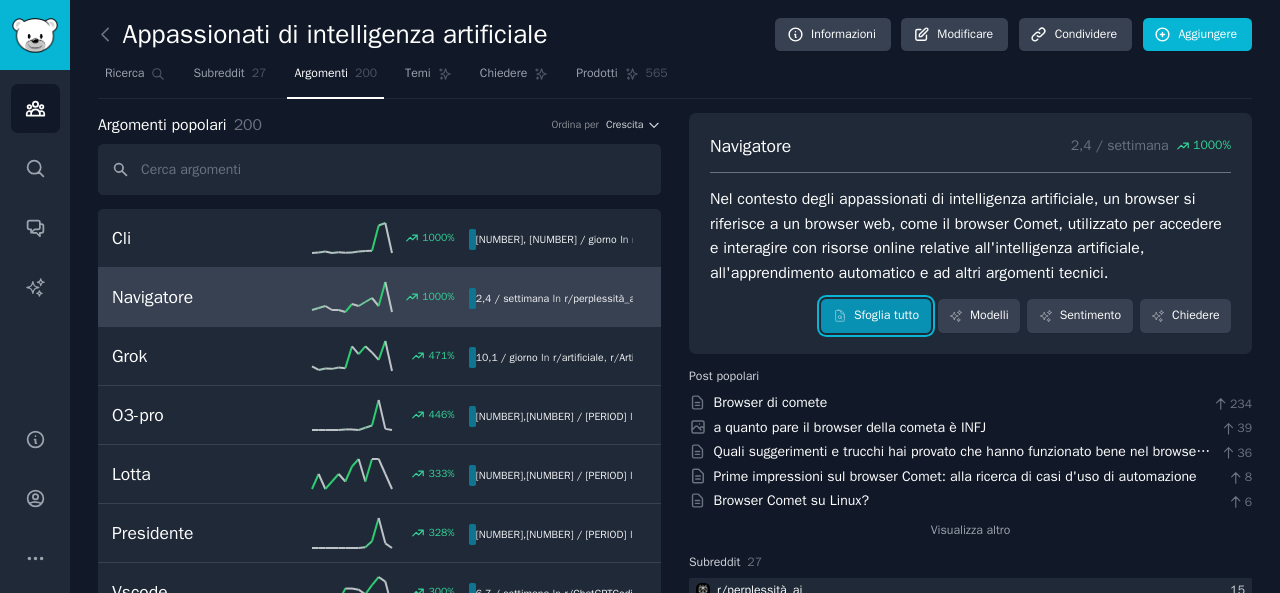click on "Sfoglia tutto" at bounding box center [875, 316] 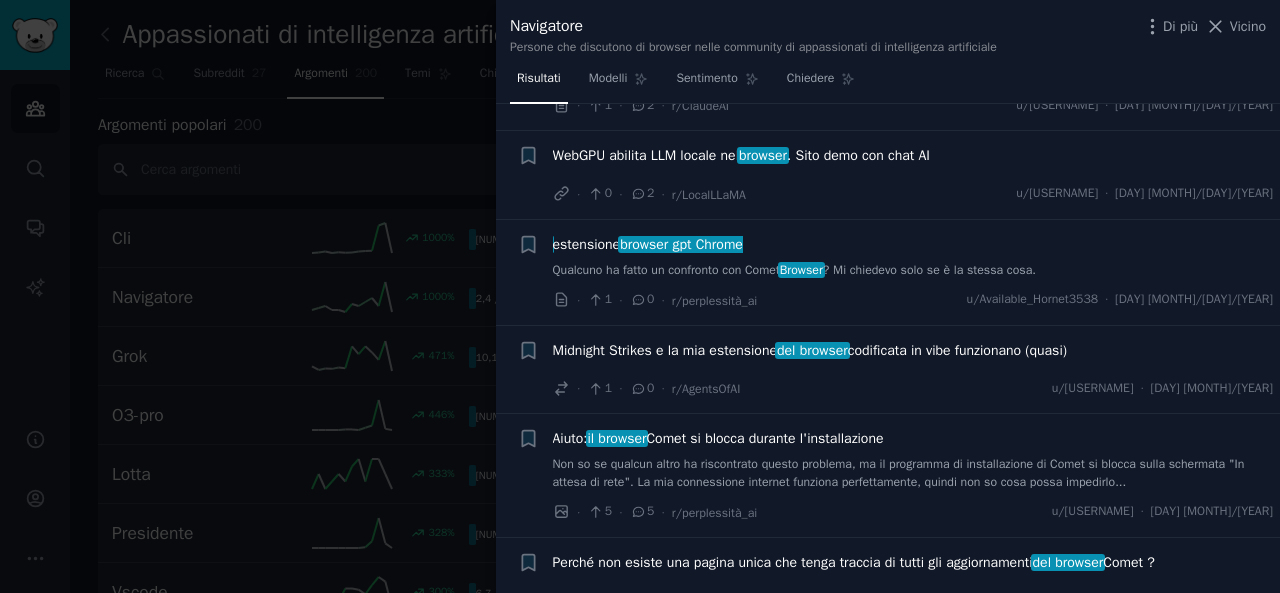 scroll, scrollTop: 252, scrollLeft: 0, axis: vertical 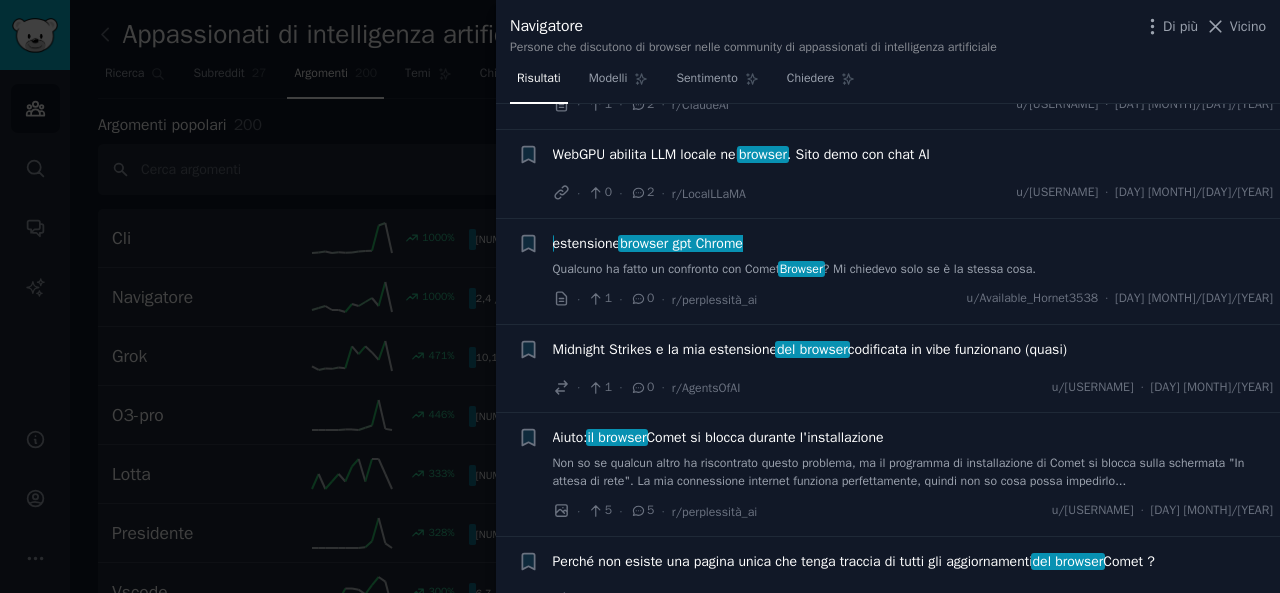 click on ". Sito demo con chat AI" at bounding box center (858, 154) 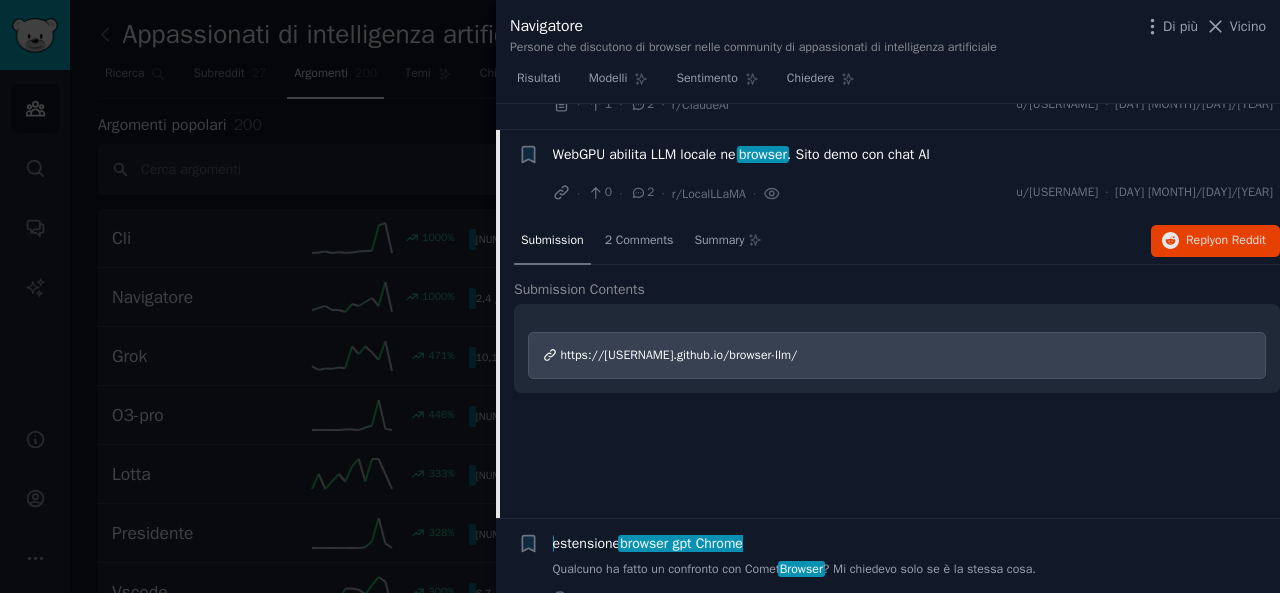 scroll, scrollTop: 278, scrollLeft: 0, axis: vertical 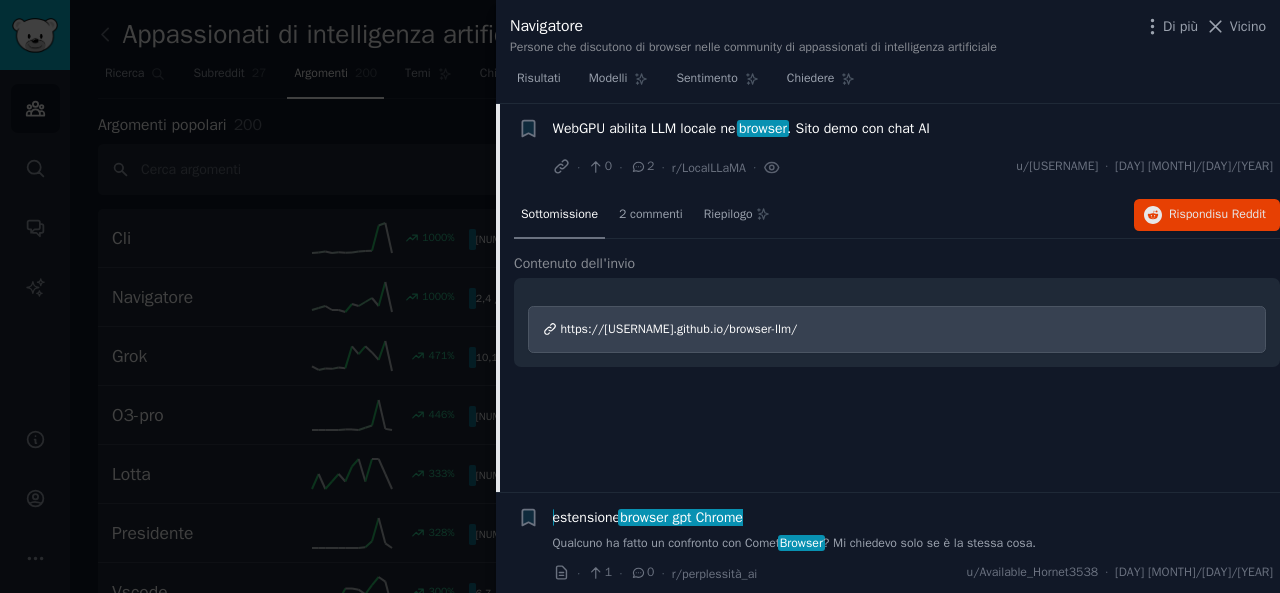 click on "https://[USERNAME].github.io/browser-llm/" at bounding box center [897, 330] 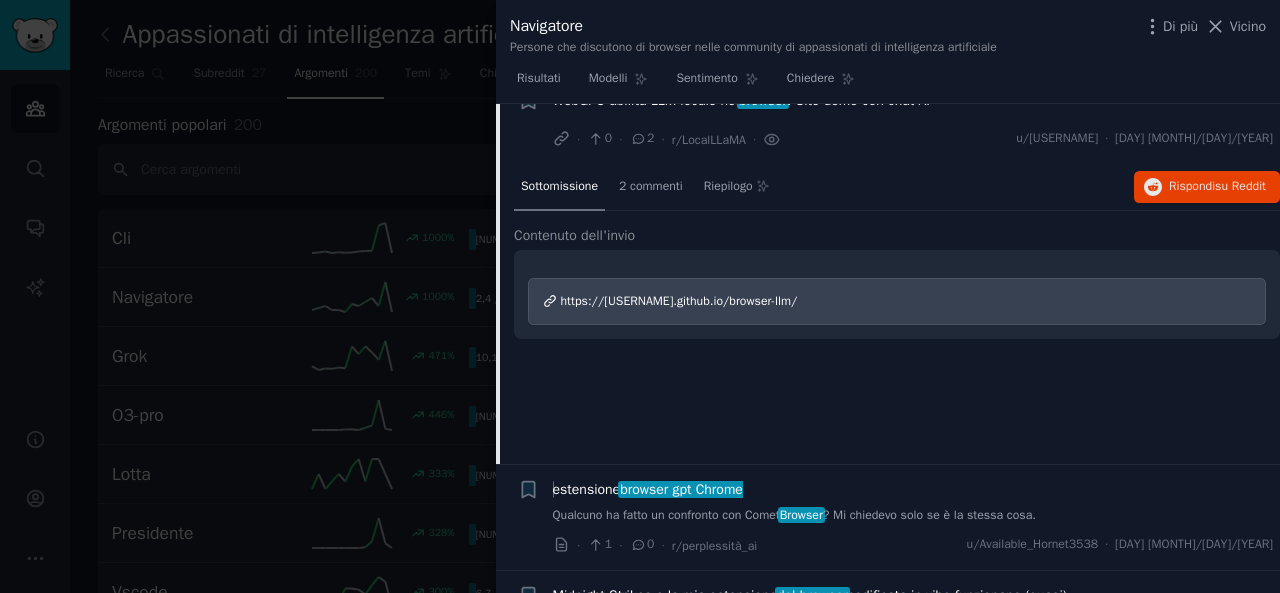 scroll, scrollTop: 304, scrollLeft: 0, axis: vertical 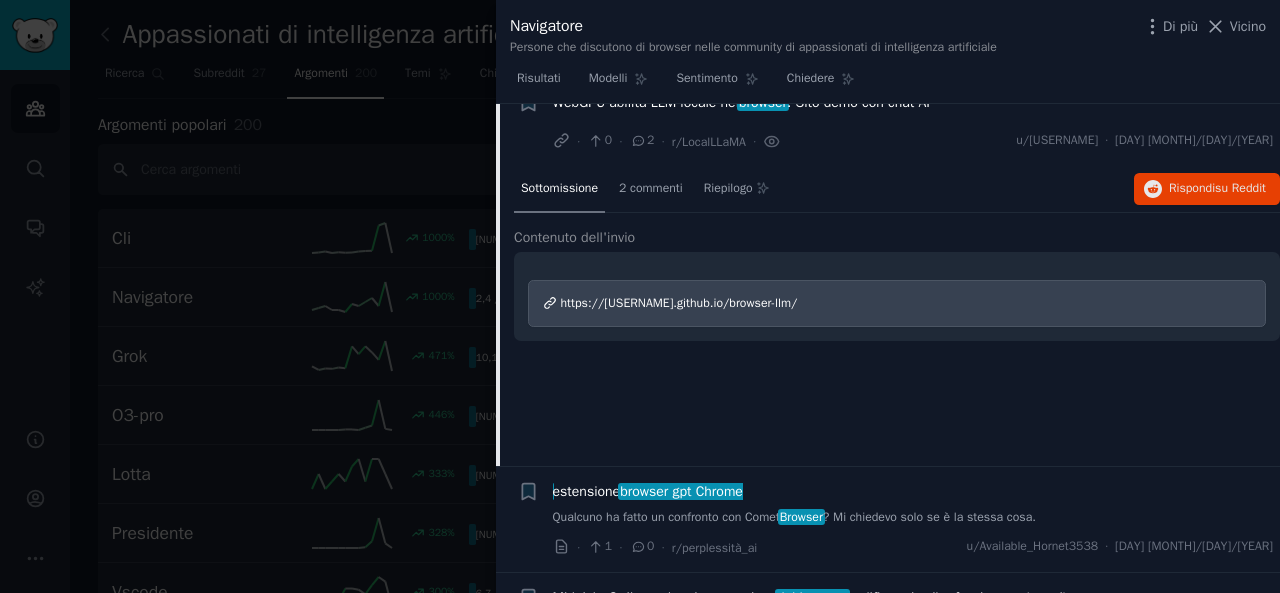 click on "https://[USERNAME].github.io/browser-llm/" at bounding box center (897, 304) 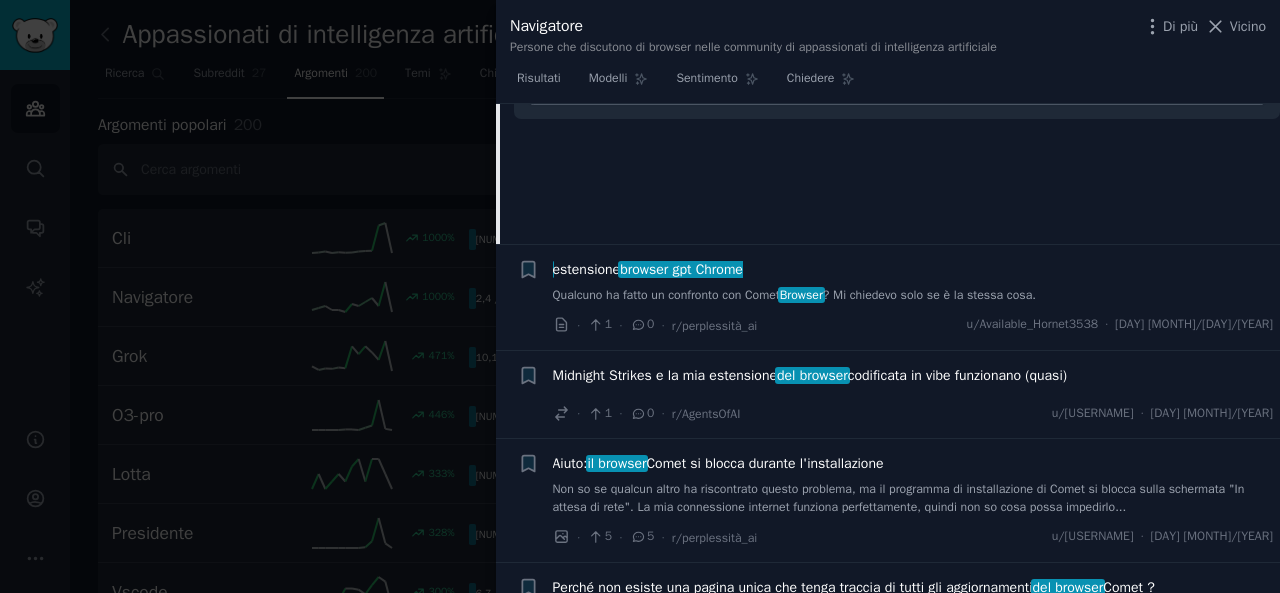 scroll, scrollTop: 162, scrollLeft: 0, axis: vertical 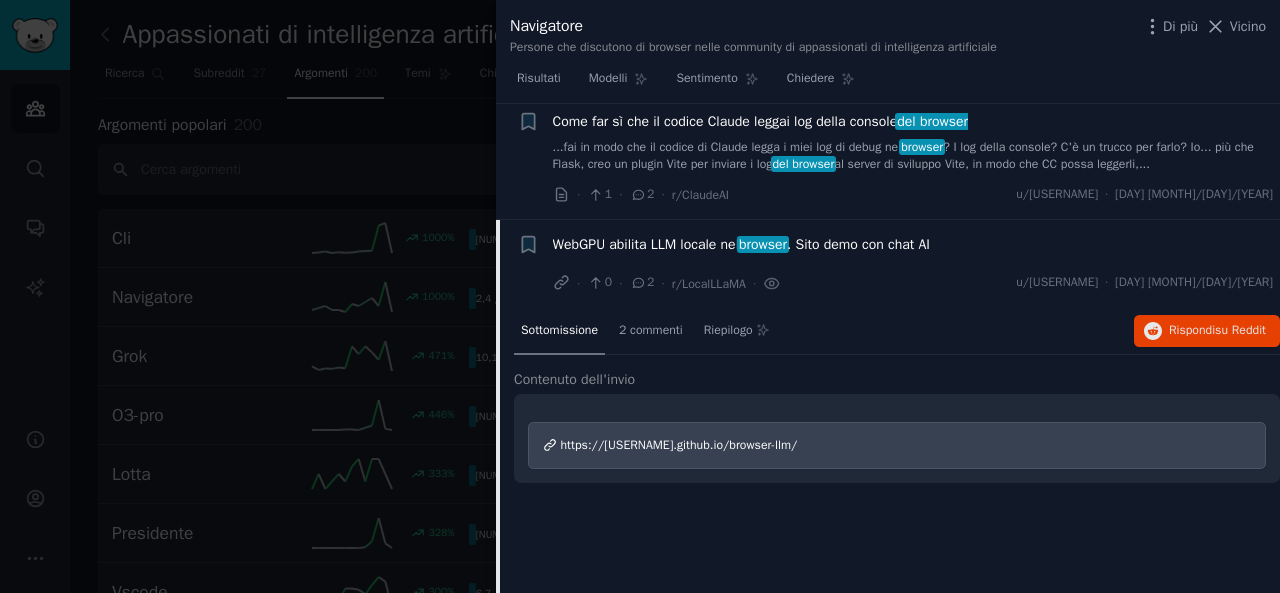 click on "WebGPU abilita LLM locale nel" at bounding box center [646, 244] 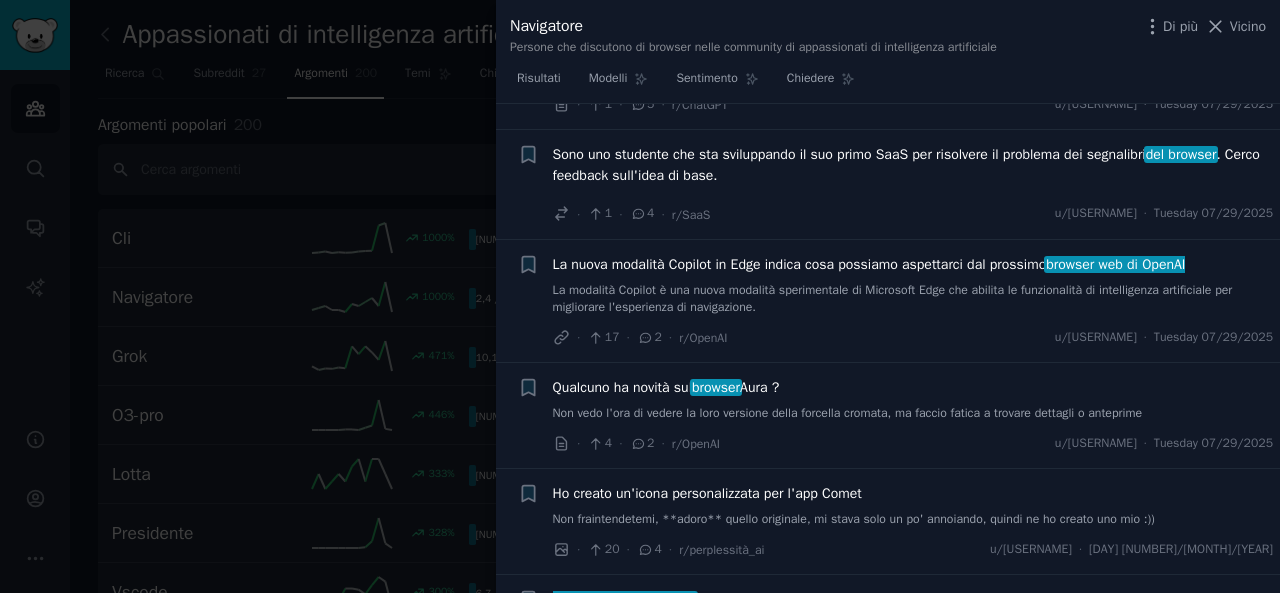 scroll, scrollTop: 1581, scrollLeft: 0, axis: vertical 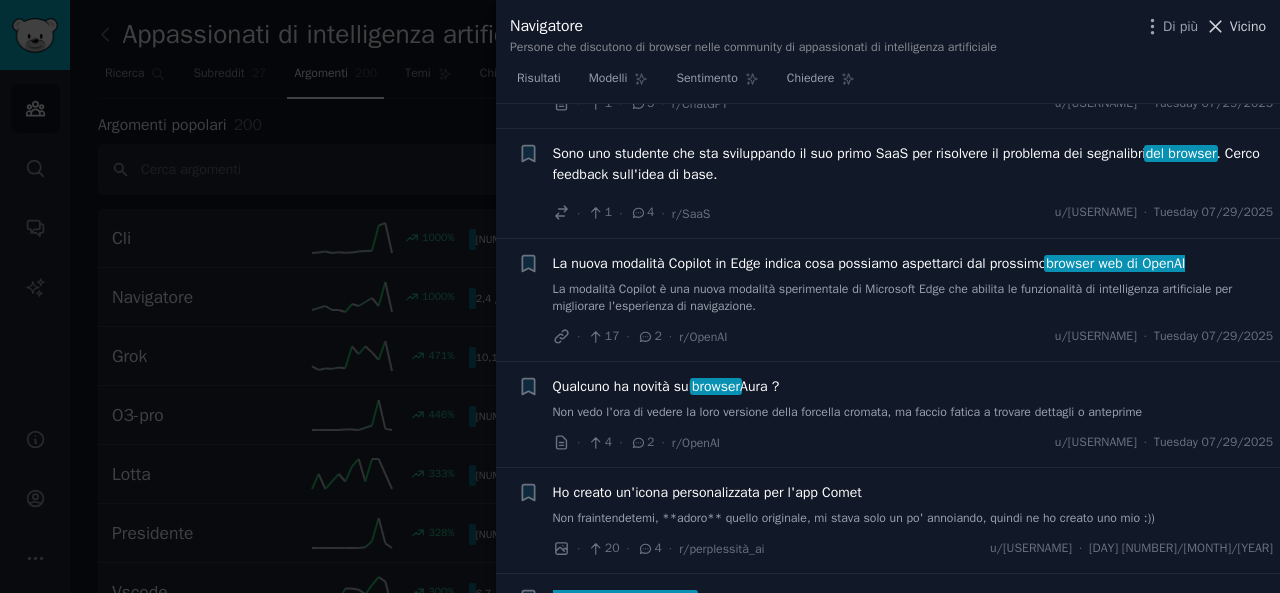 click on "Vicino" at bounding box center [1235, 26] 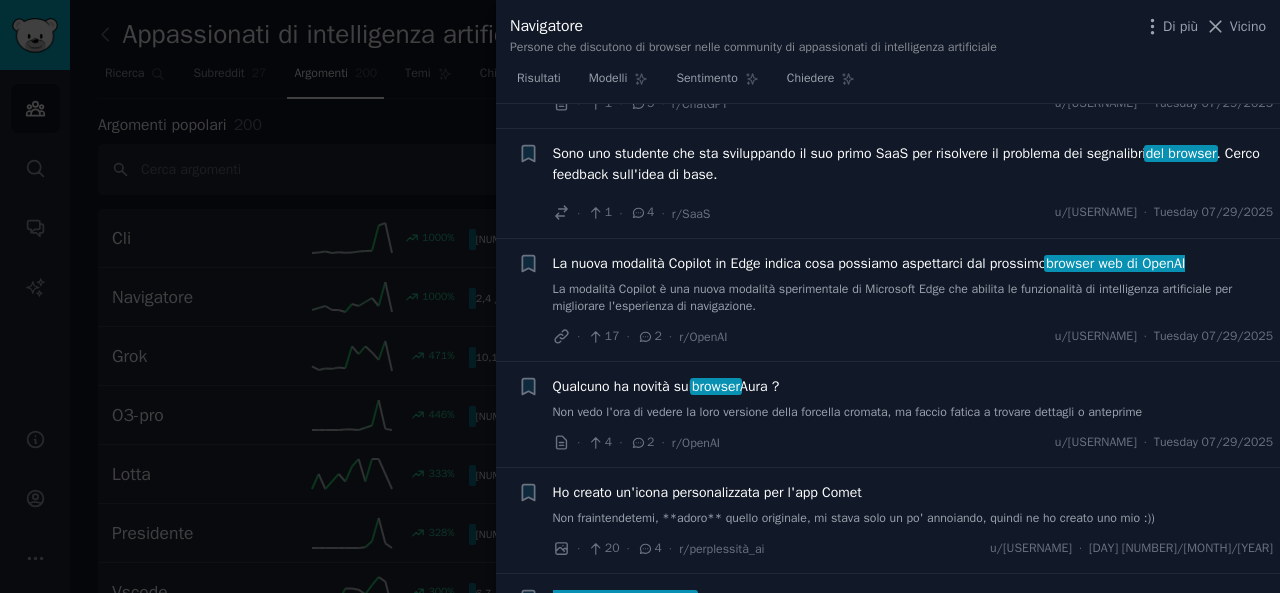 click on "Aggiungere" at bounding box center (1208, 34) 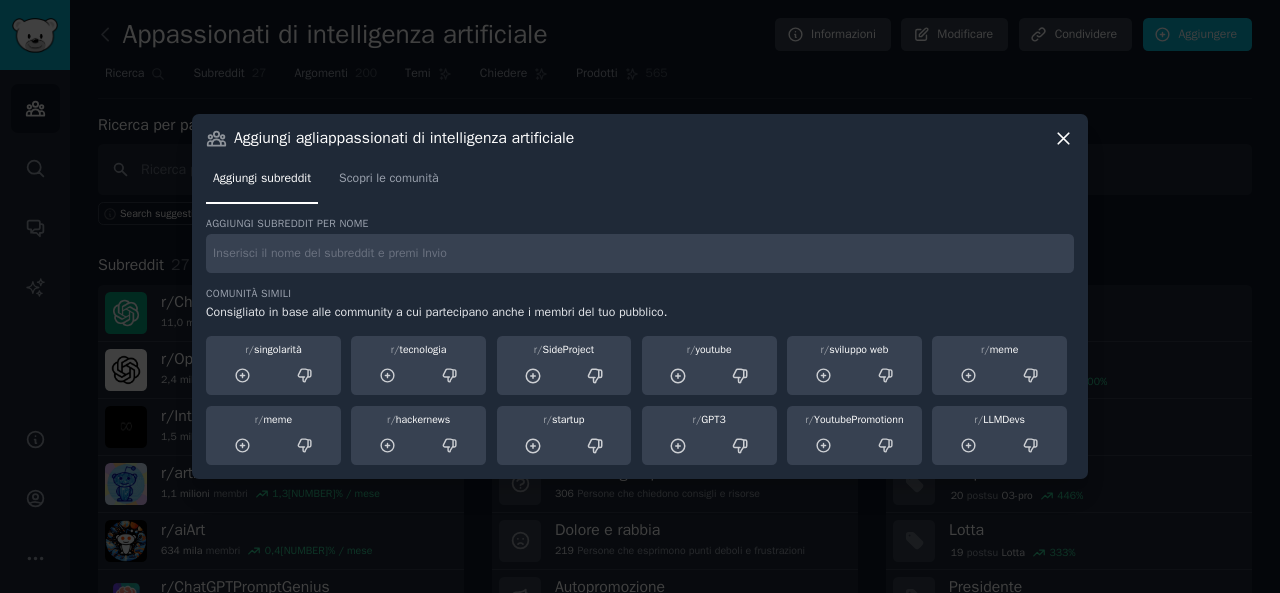 click 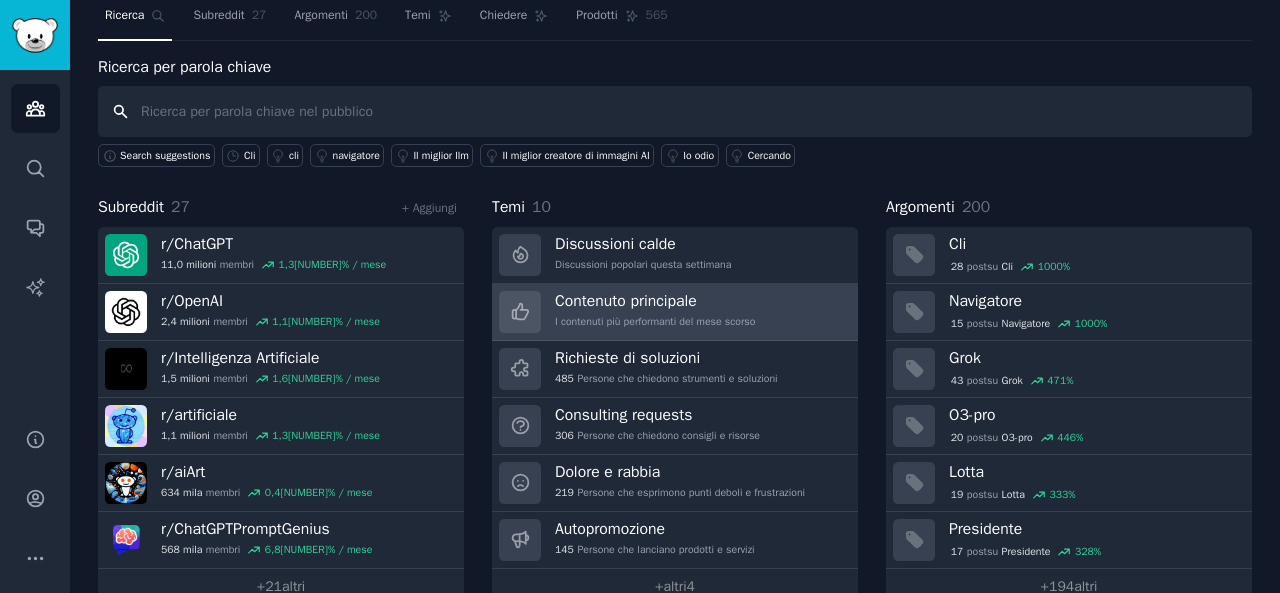 scroll, scrollTop: 60, scrollLeft: 0, axis: vertical 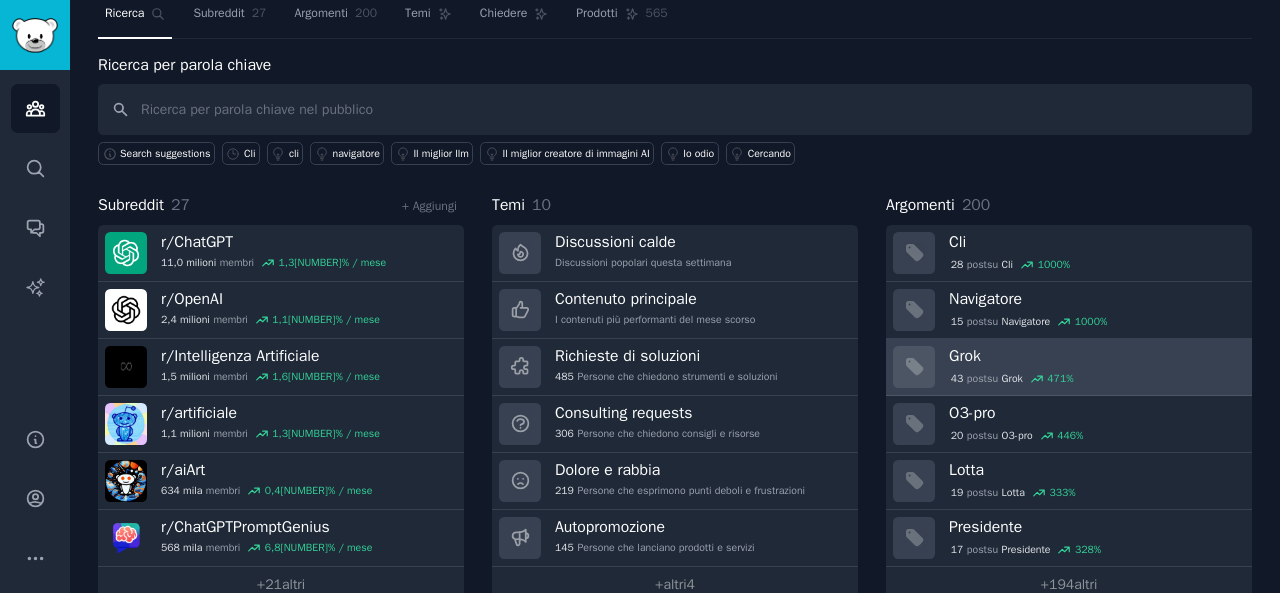 click on "Grok" at bounding box center [1012, 378] 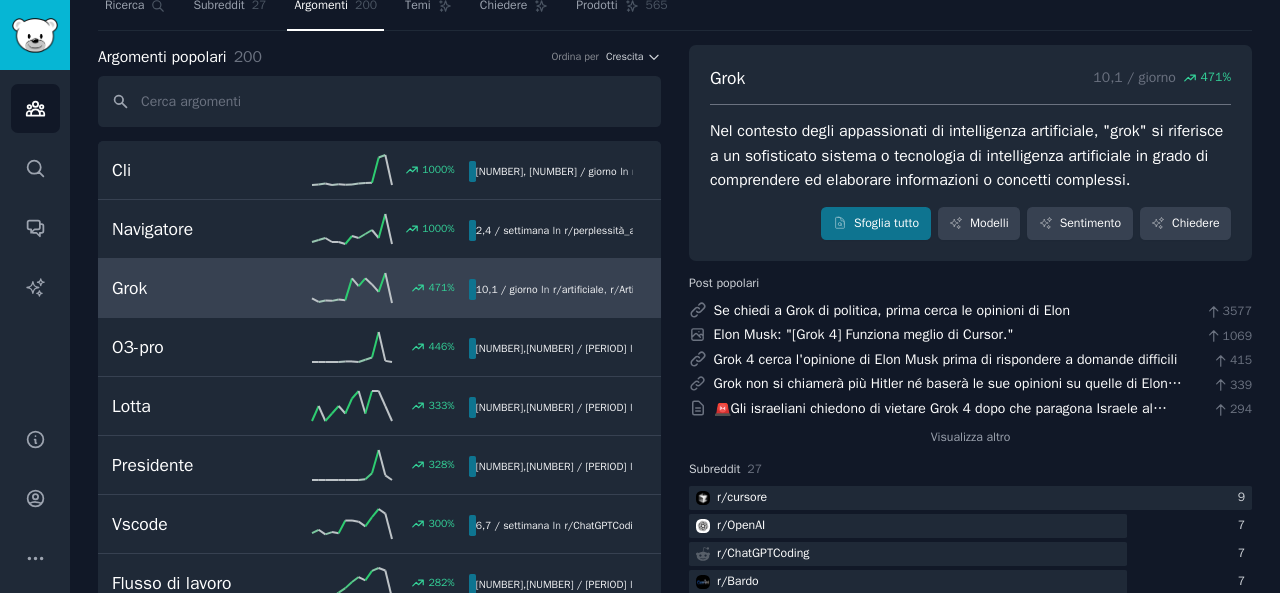 scroll, scrollTop: 0, scrollLeft: 0, axis: both 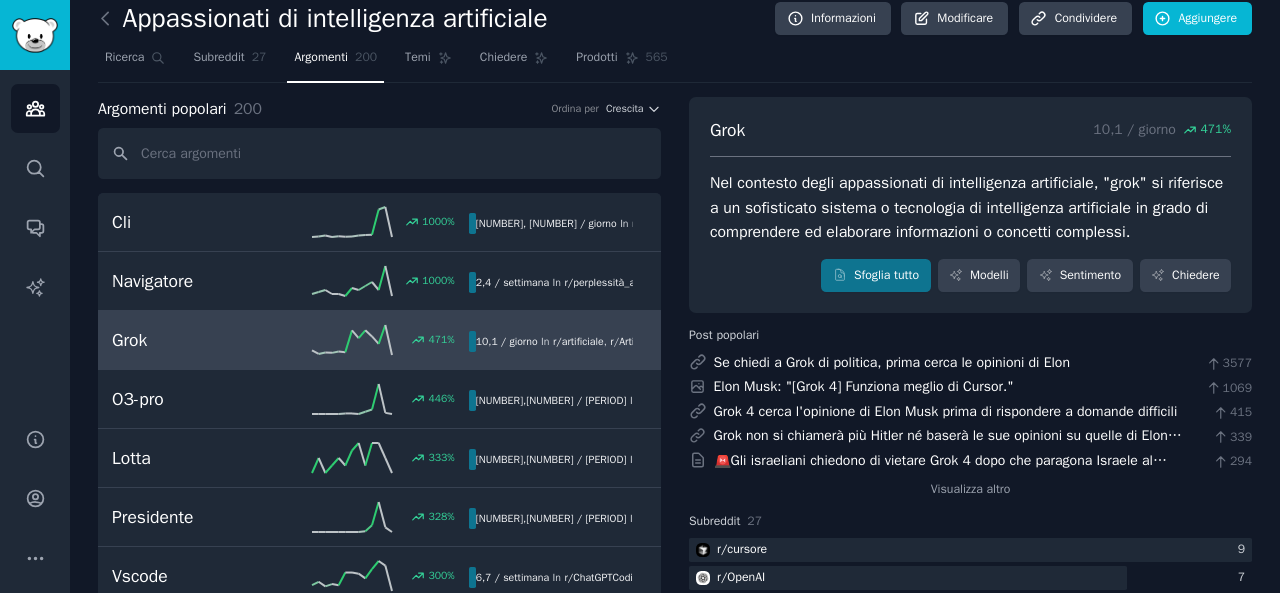 click on "Argomenti" at bounding box center [321, 57] 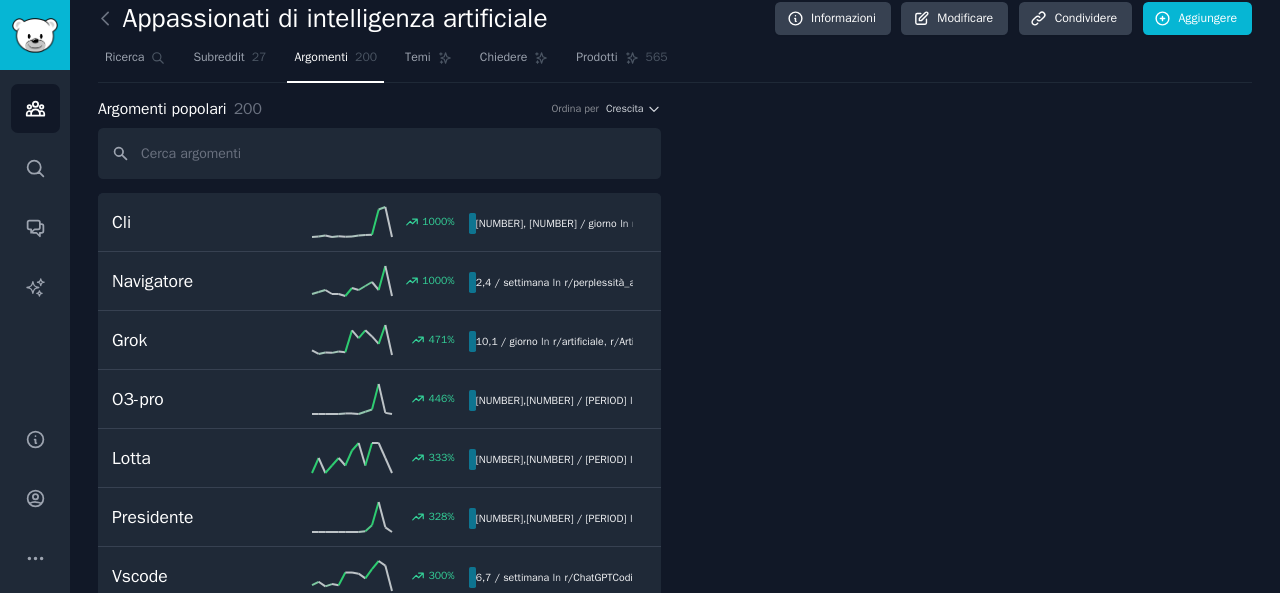 drag, startPoint x: 636, startPoint y: 177, endPoint x: 996, endPoint y: 257, distance: 368.78177 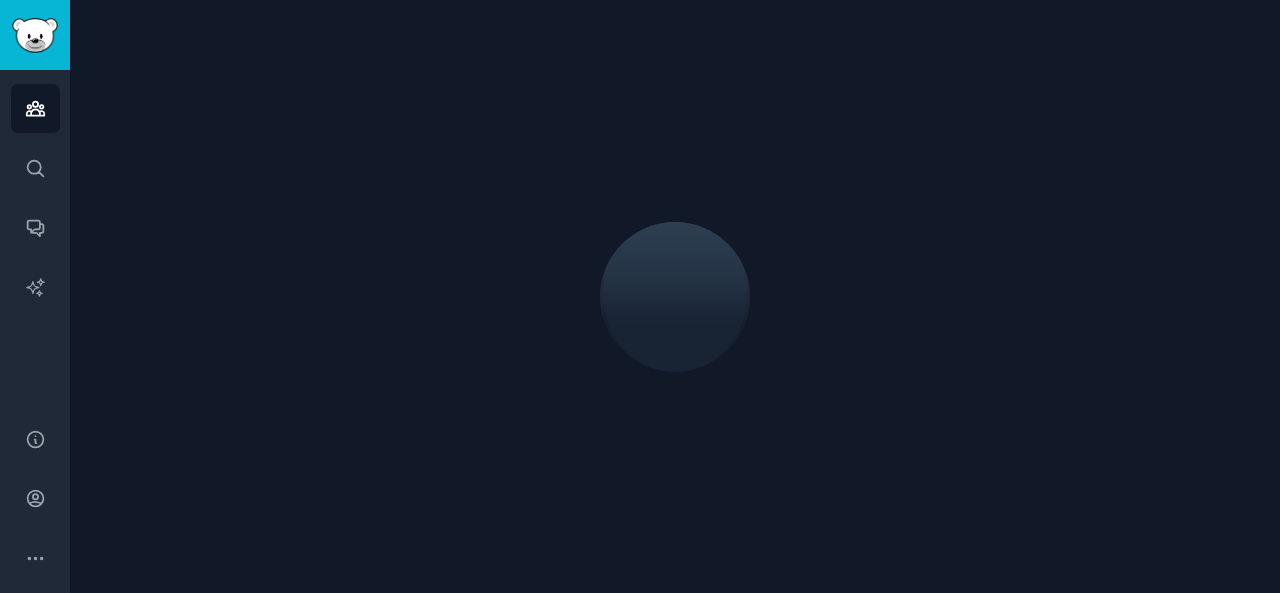 scroll, scrollTop: 0, scrollLeft: 0, axis: both 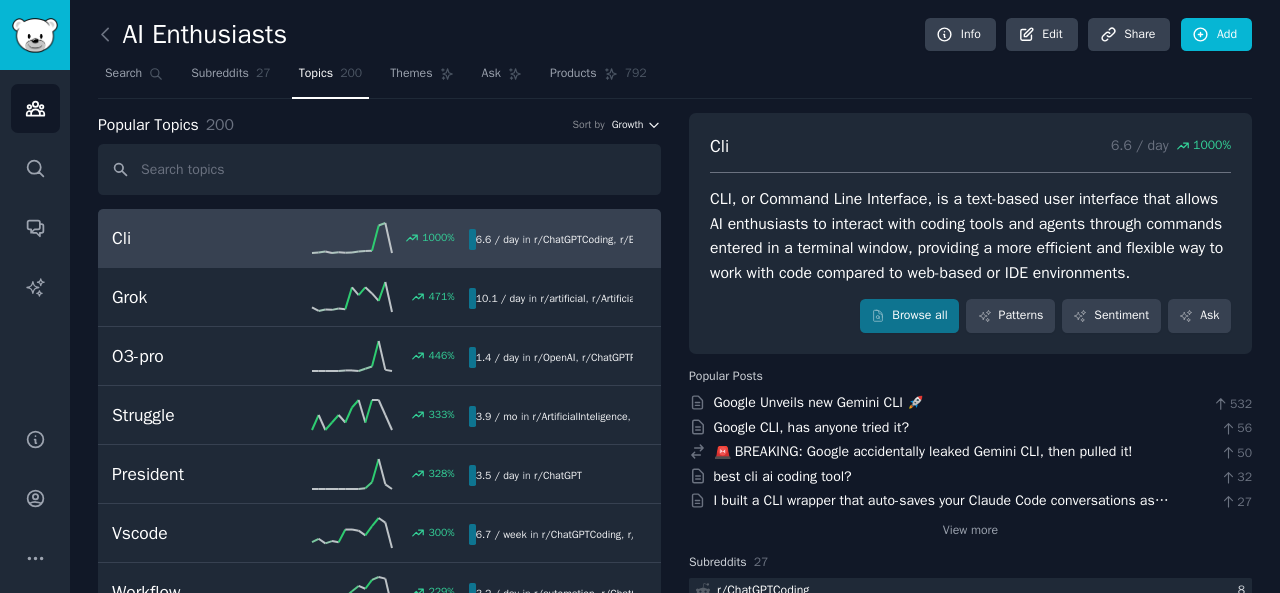 click on "Growth" at bounding box center [628, 125] 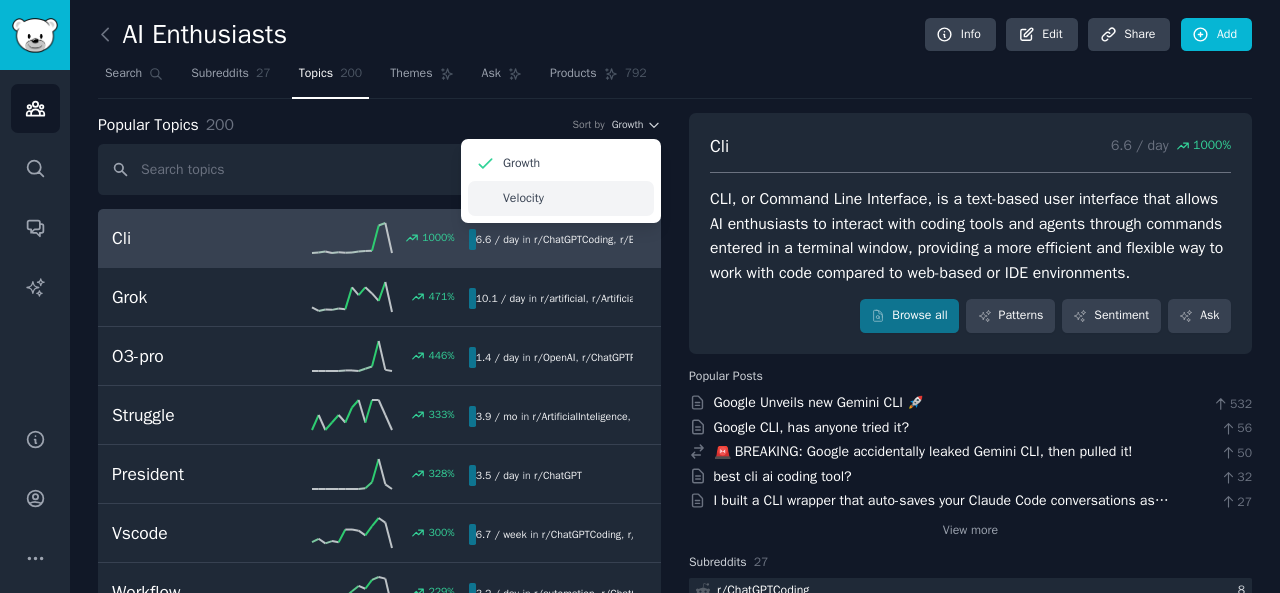 click on "Velocity" at bounding box center [561, 198] 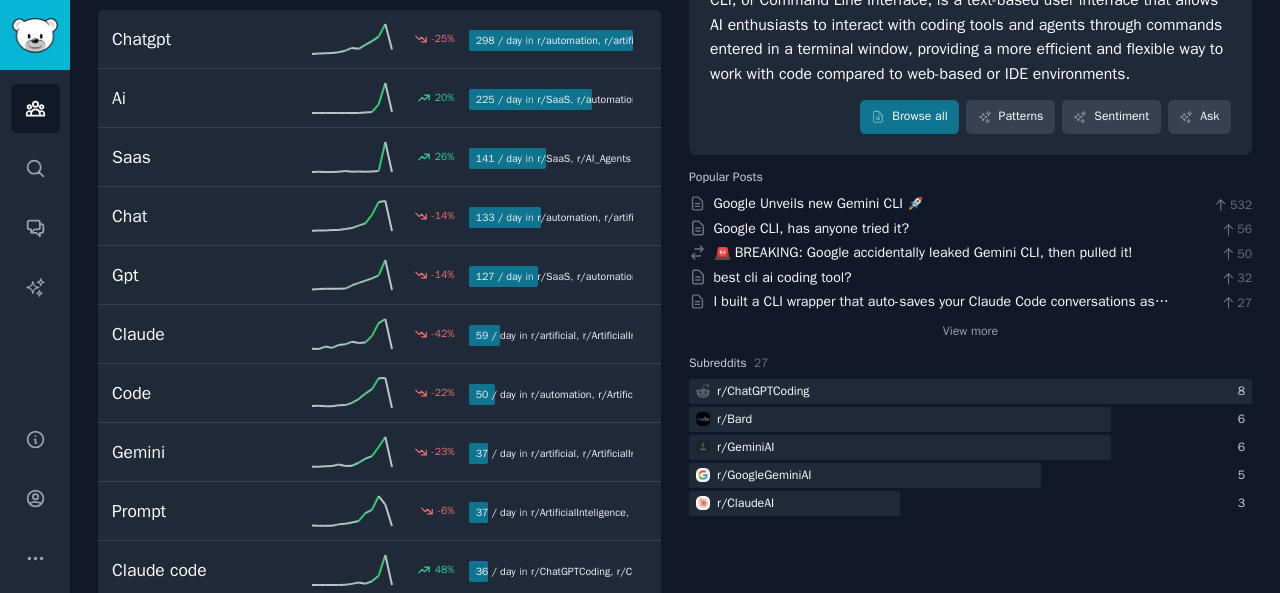 scroll, scrollTop: 0, scrollLeft: 0, axis: both 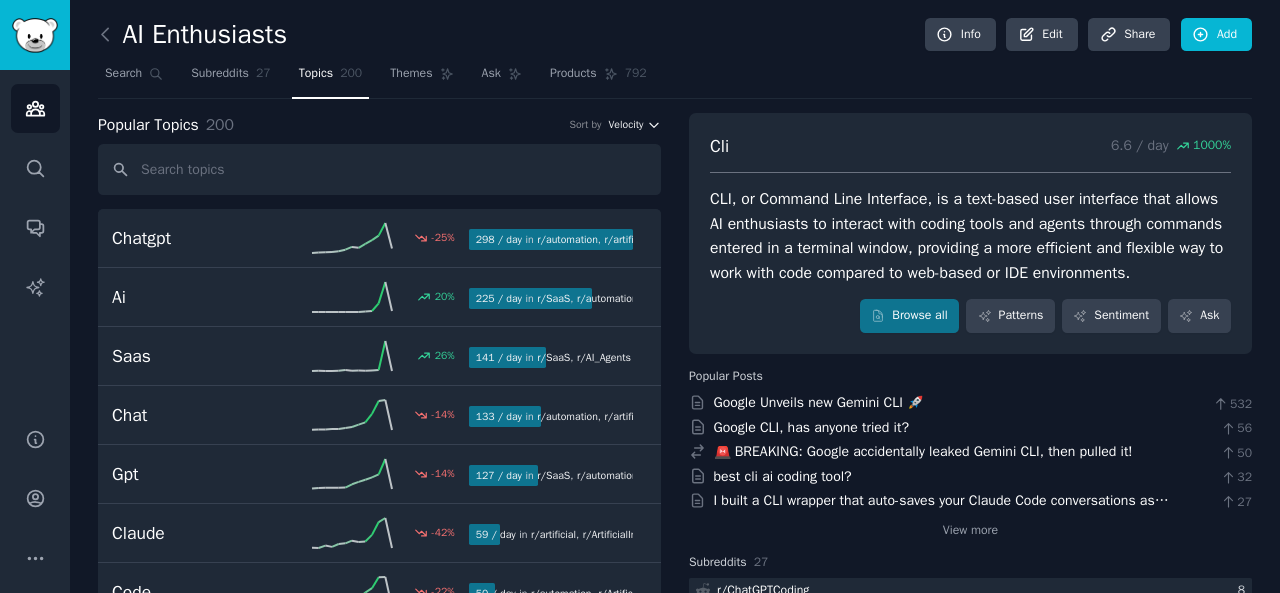 click on "Velocity" at bounding box center (625, 125) 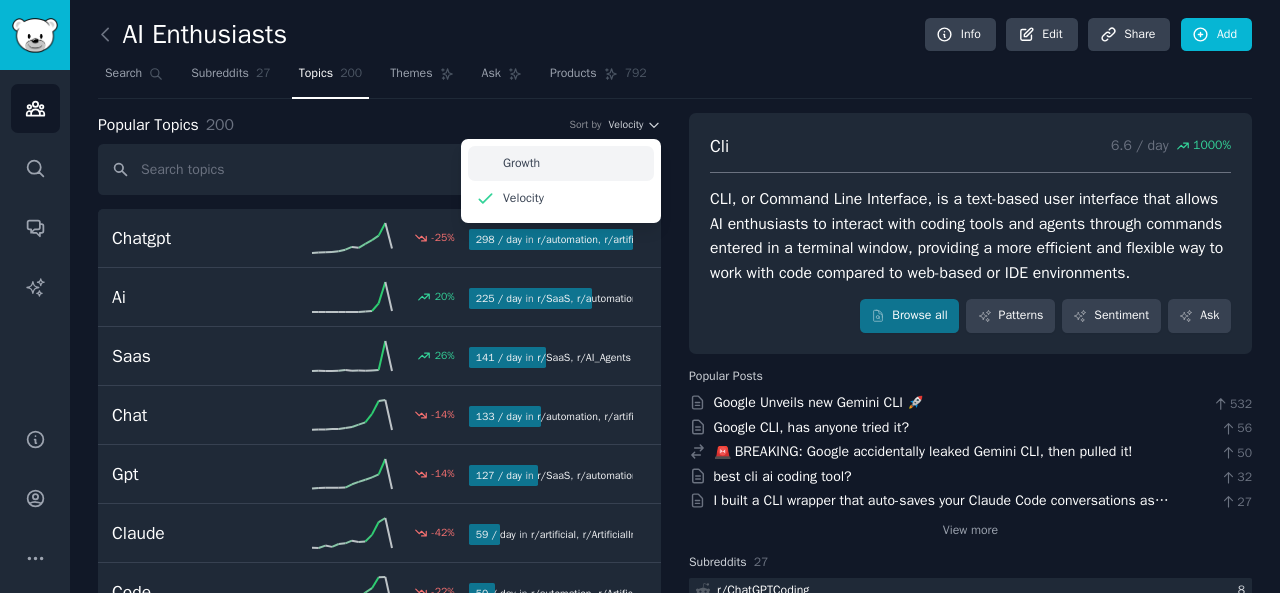 click on "Growth" at bounding box center (561, 163) 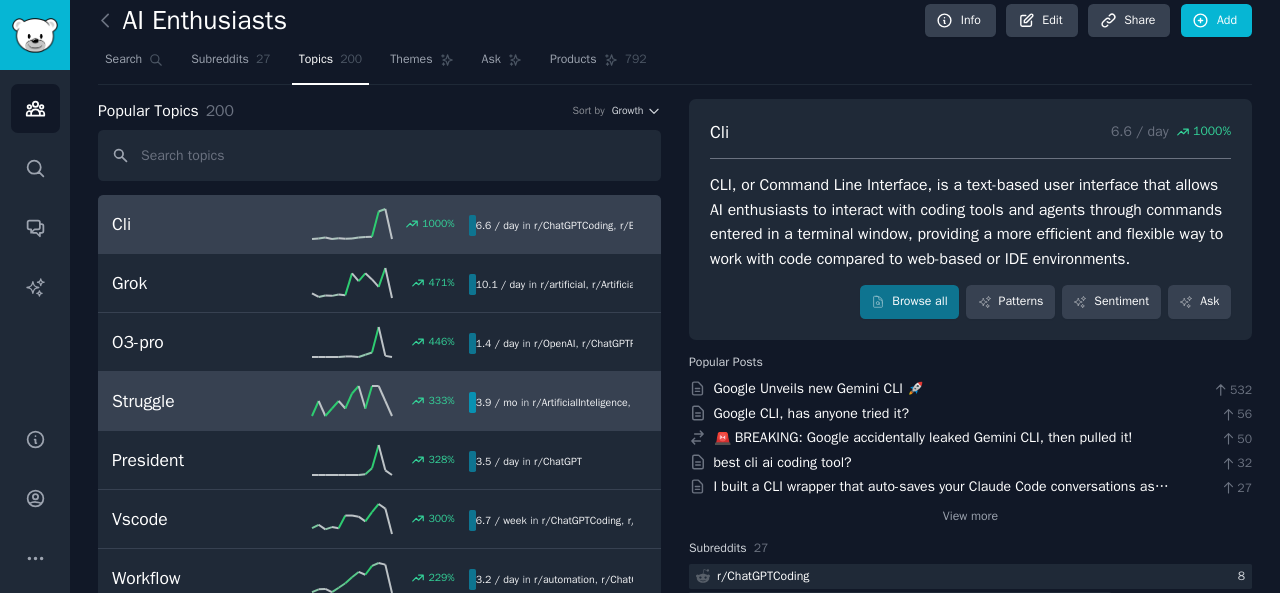 scroll, scrollTop: 0, scrollLeft: 0, axis: both 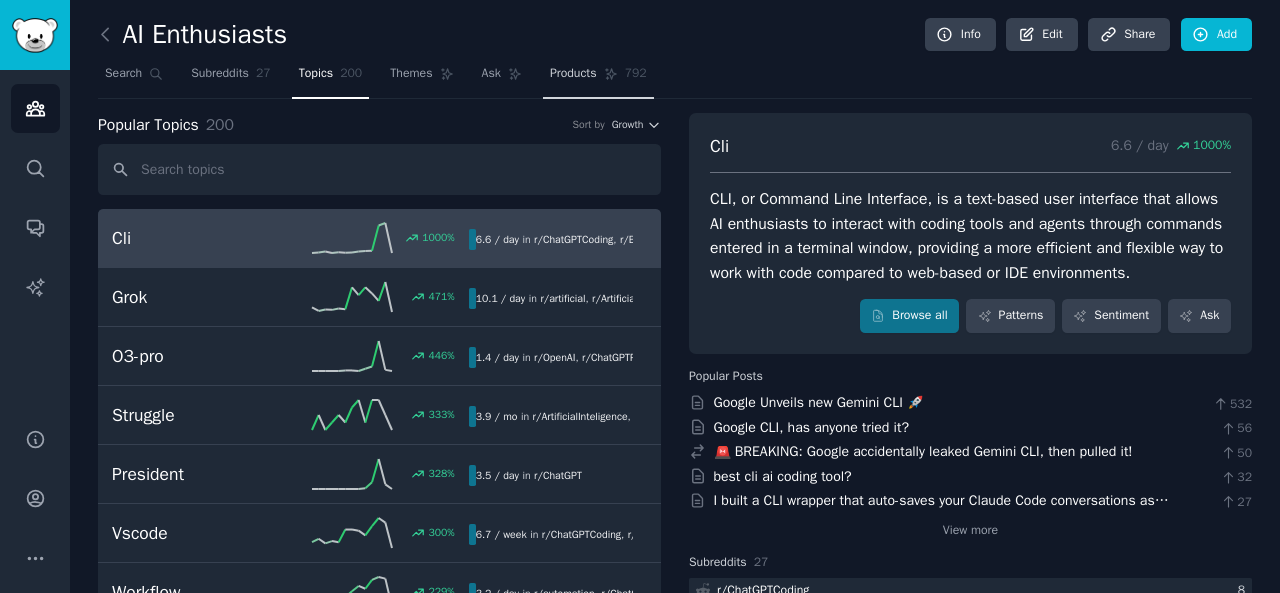click on "792" at bounding box center (636, 74) 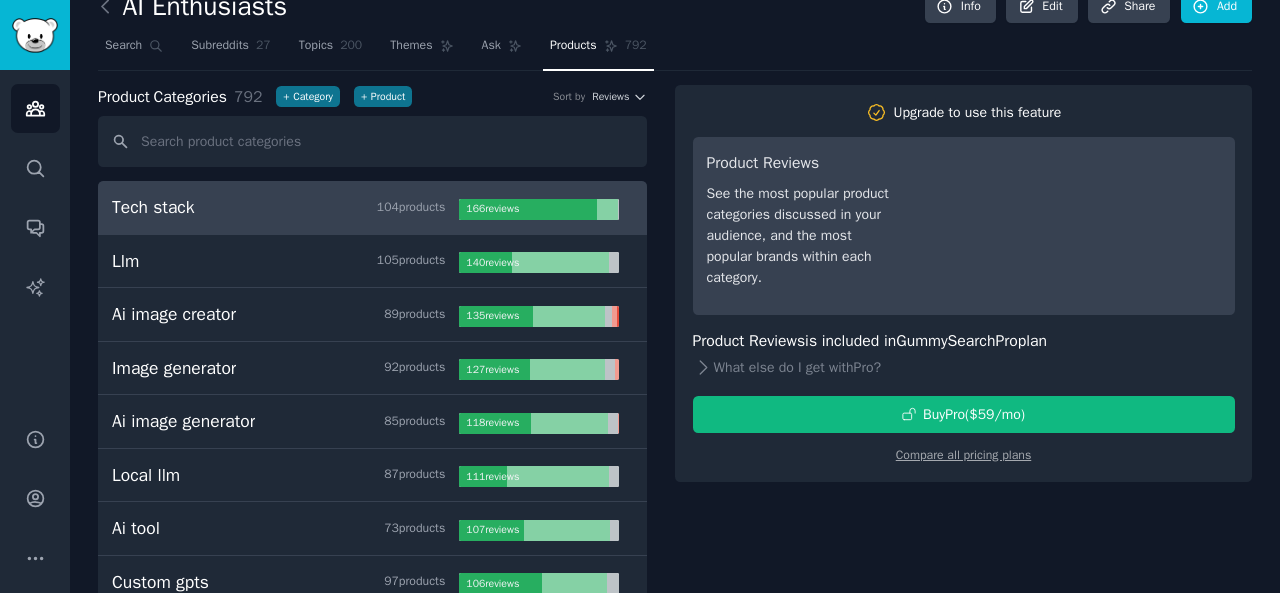 scroll, scrollTop: 0, scrollLeft: 0, axis: both 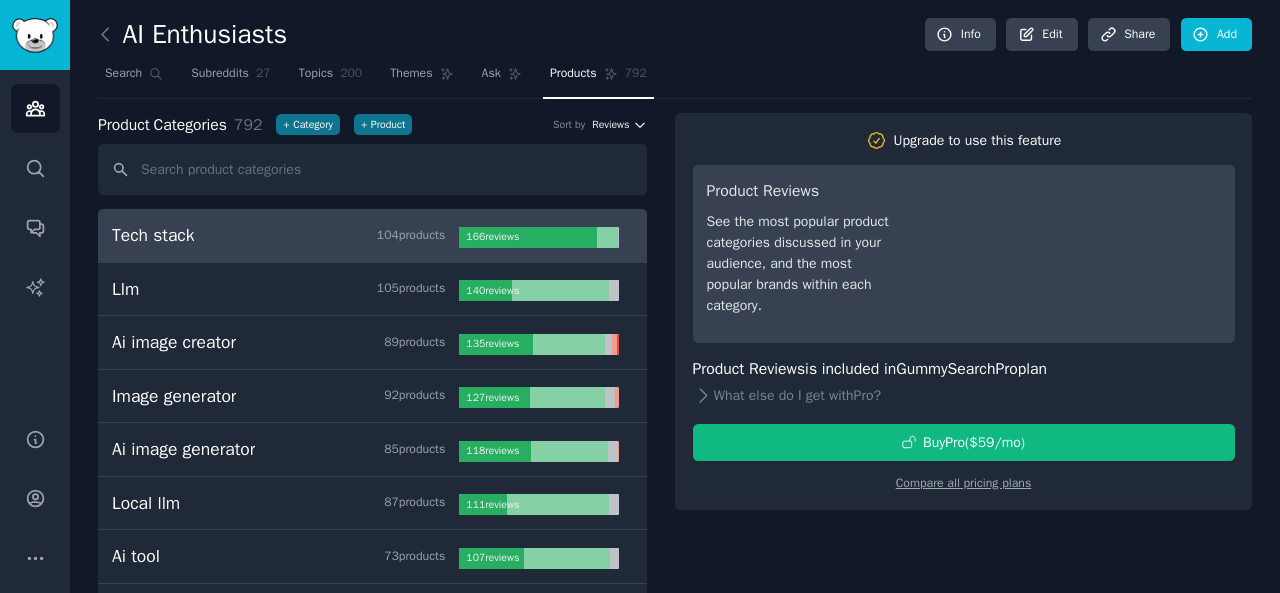 click 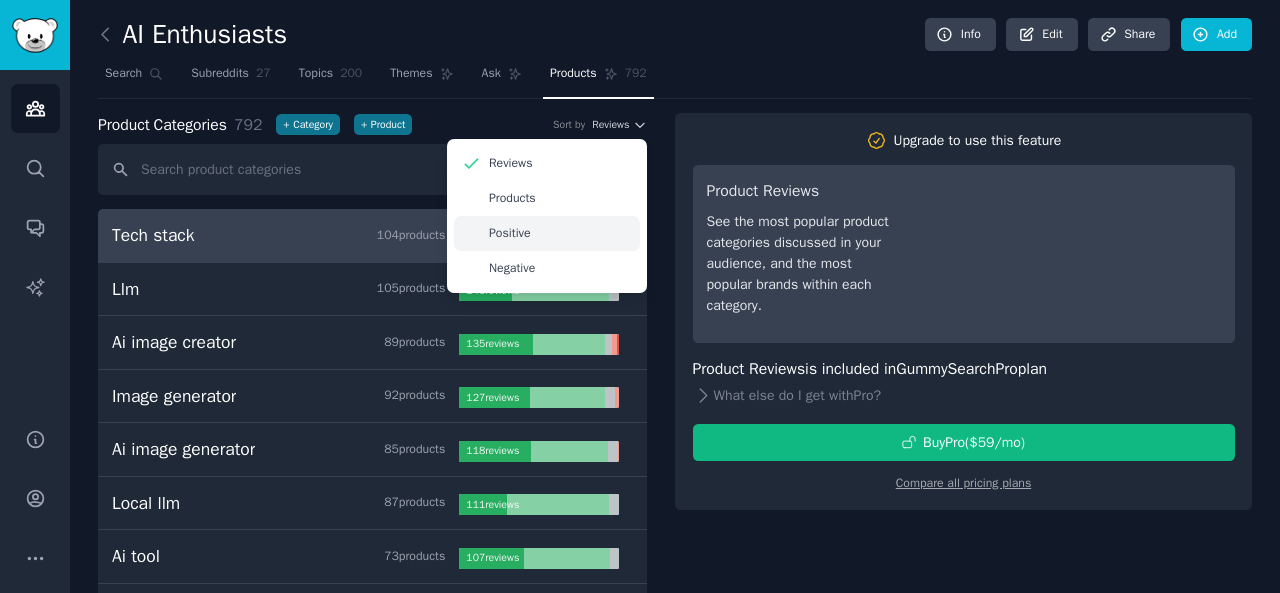 click on "Positive" at bounding box center (547, 233) 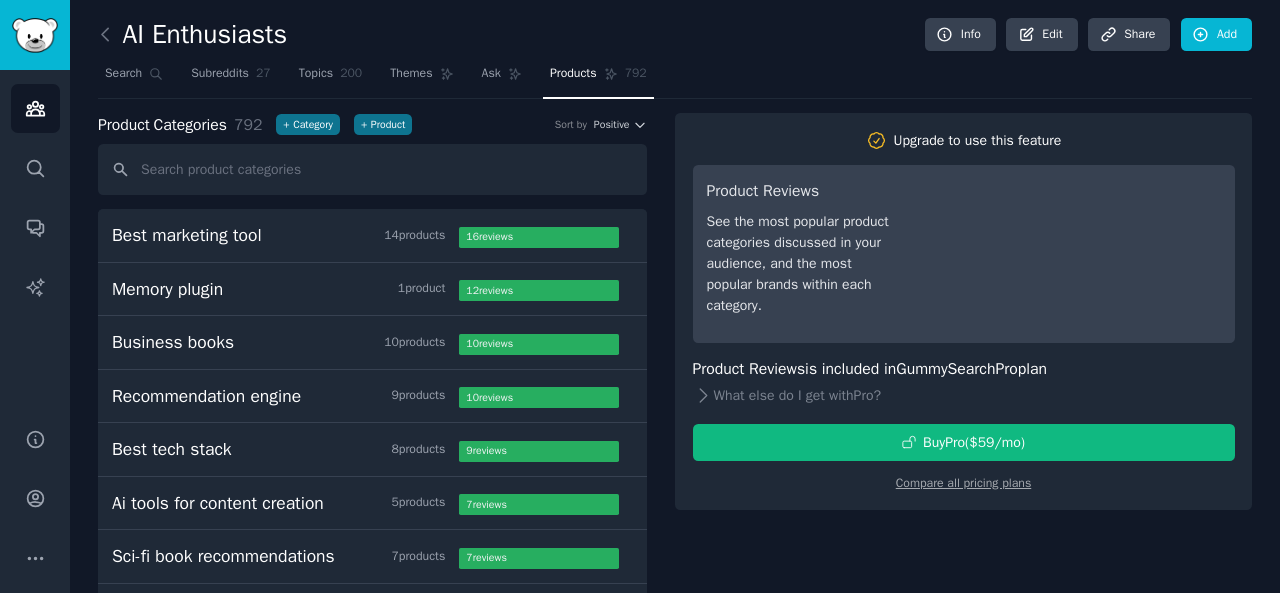 click on "Product Categories 792 +  Category +  Product Sort by Positive" at bounding box center (372, 125) 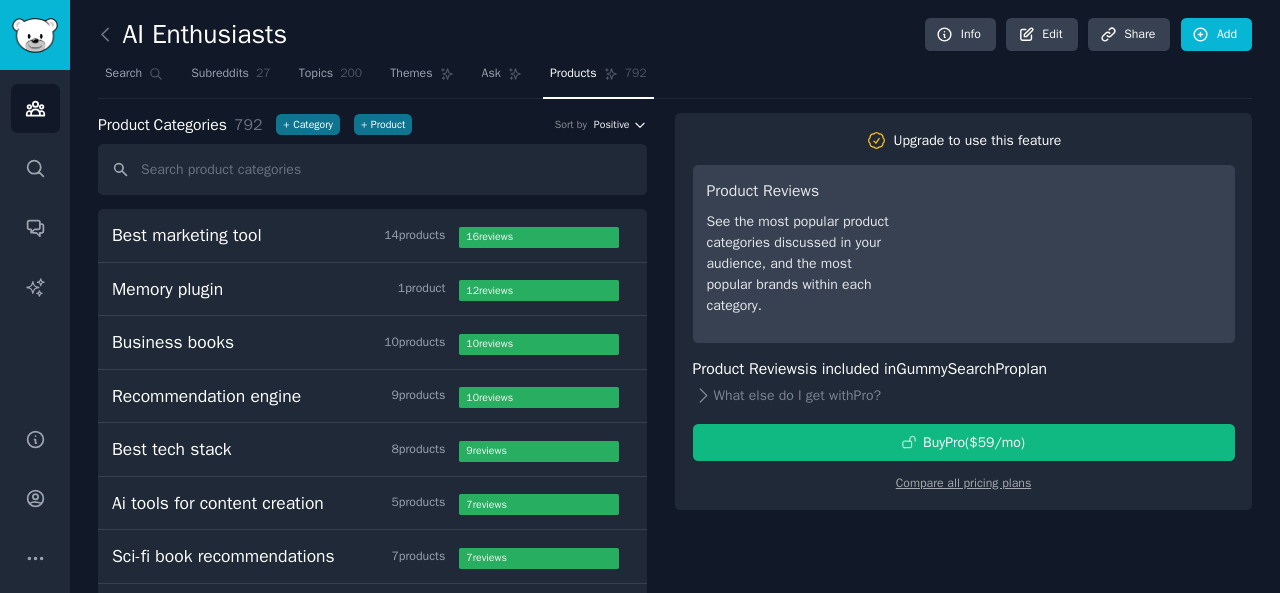 click 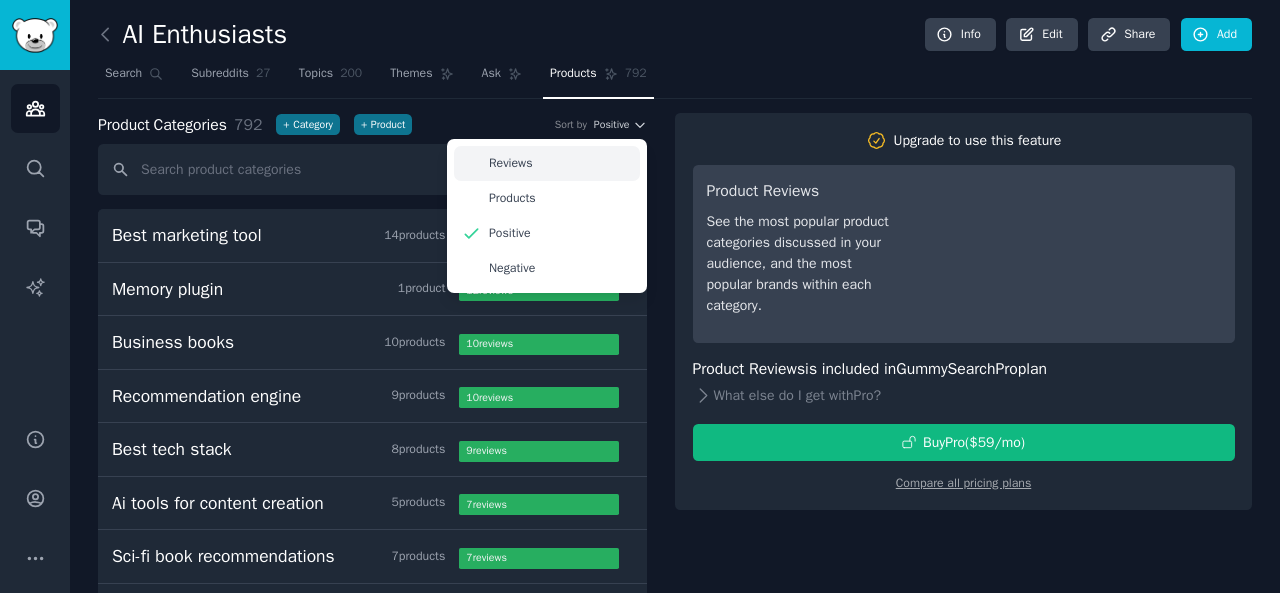 click on "Reviews" at bounding box center (547, 163) 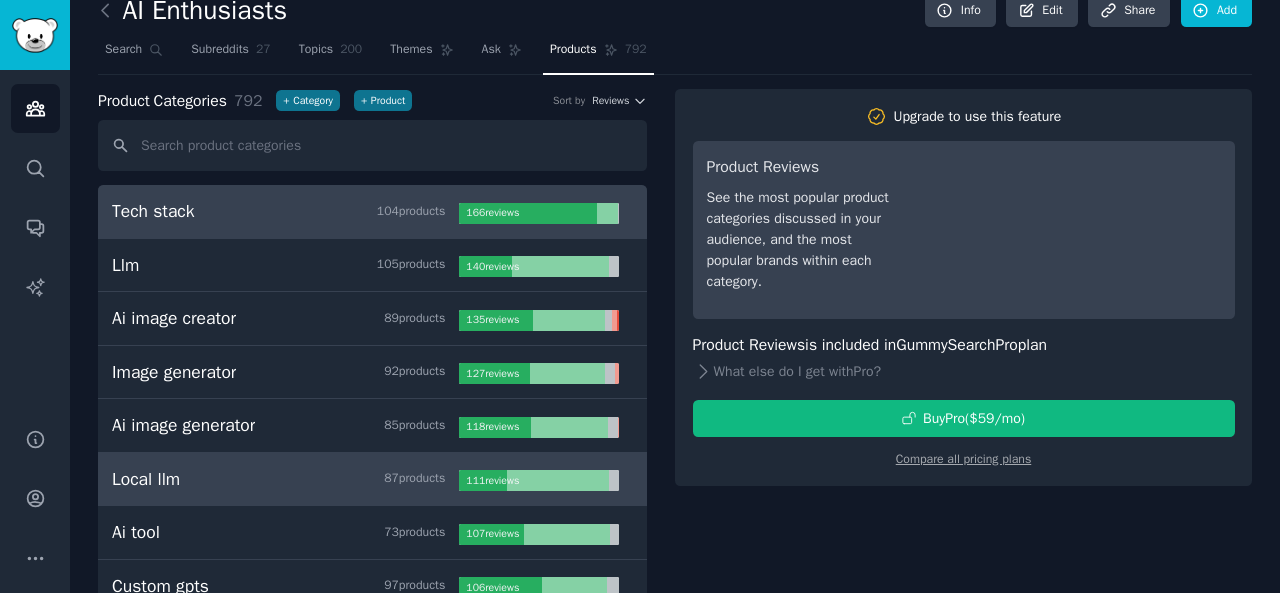 scroll, scrollTop: 0, scrollLeft: 0, axis: both 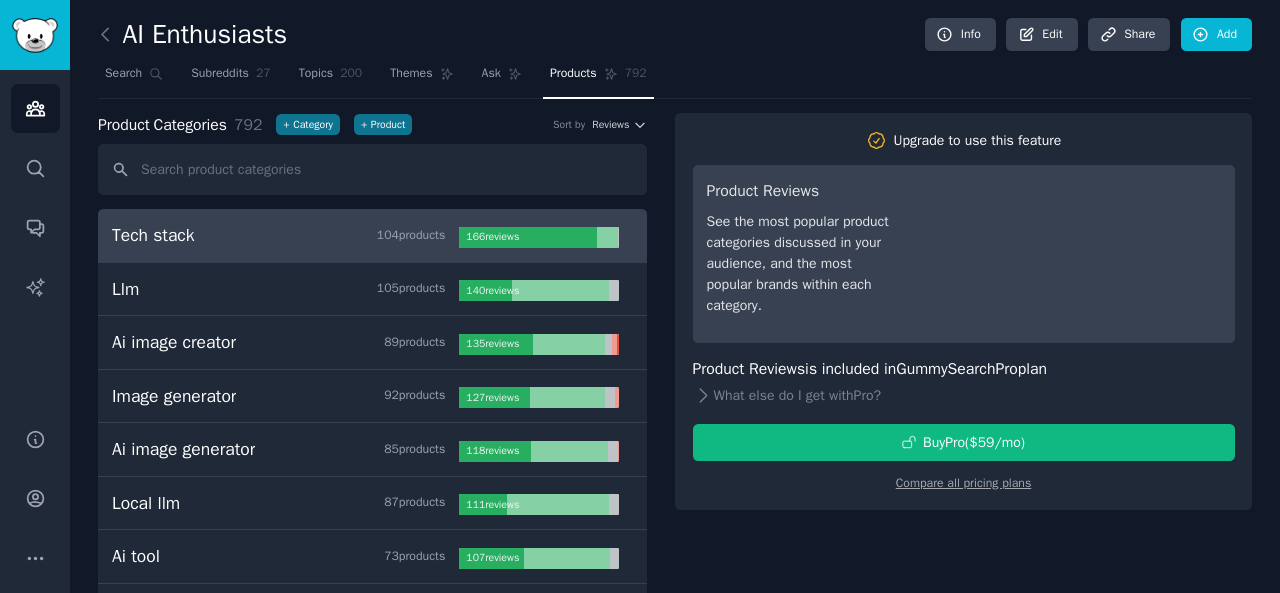 click on "AI Enthusiasts Info Edit Share Add Search Subreddits 27 Topics 200 Themes Ask Products 792 Product Categories 792 +  Category +  Product Sort by Reviews Tech stack 104  product s 166  review s Llm 105  product s 140  review s Ai image creator 89  product s 135  review s Image generator 92  product s 127  review s Ai image generator 85  product s 118  review s Local llm 87  product s 111  review s Ai tool 73  product s 107  review s Custom gpts 97  product s 106  review s Ai art generator 68  product s 98  review s Saas 87  product s 92  review s Ai chatbots 75  product s 86  review s Saas product 61  product s 76  review s Local llms 48  product s 69  review s Best ai image generator 40  product s 67  review s Ai generator 51  product s 60  review s Art generator 47  product s 57  review s Automation tool 37  product s 57  review s Project management software 34  product s 56  review s Ai agent 42  product s 52  review s Open source llm 47  product s 51  review s Ai chatbot 44  product s 51  review s Ai art s" at bounding box center [675, 21304] 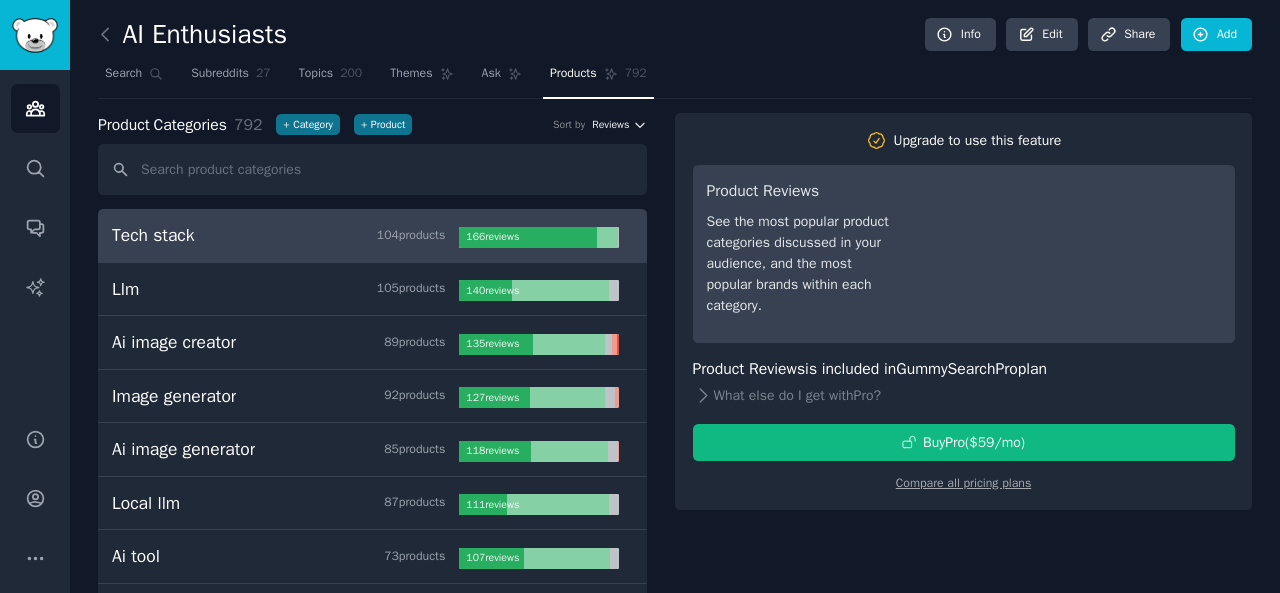 click on "Reviews" at bounding box center [619, 125] 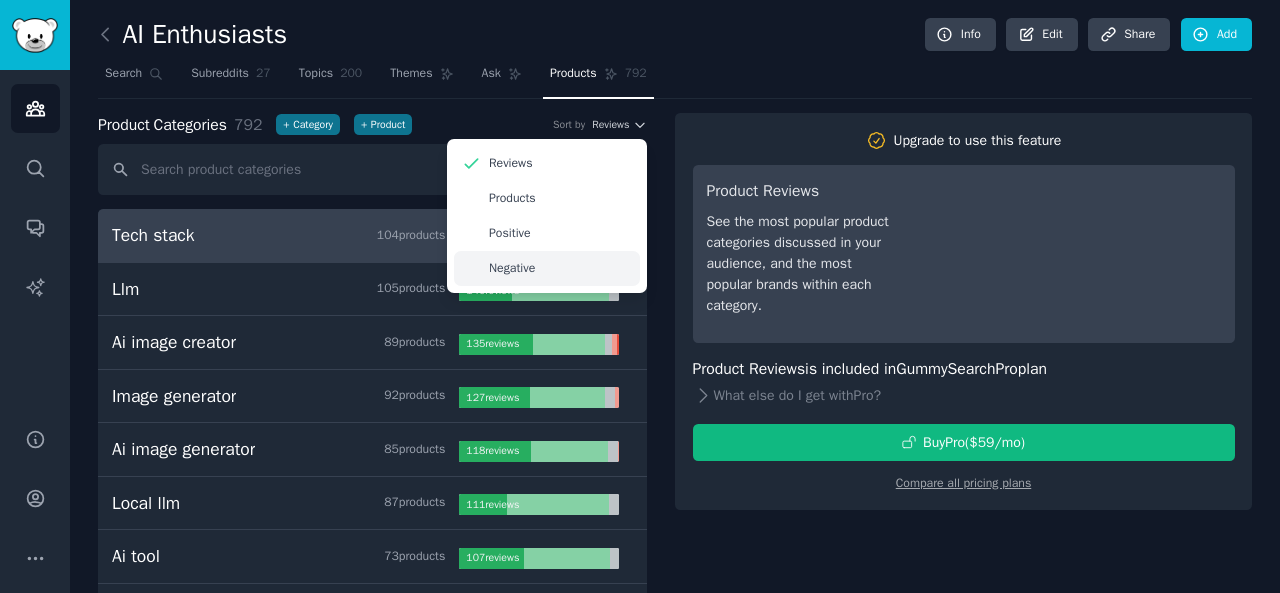 click on "Negative" at bounding box center [547, 268] 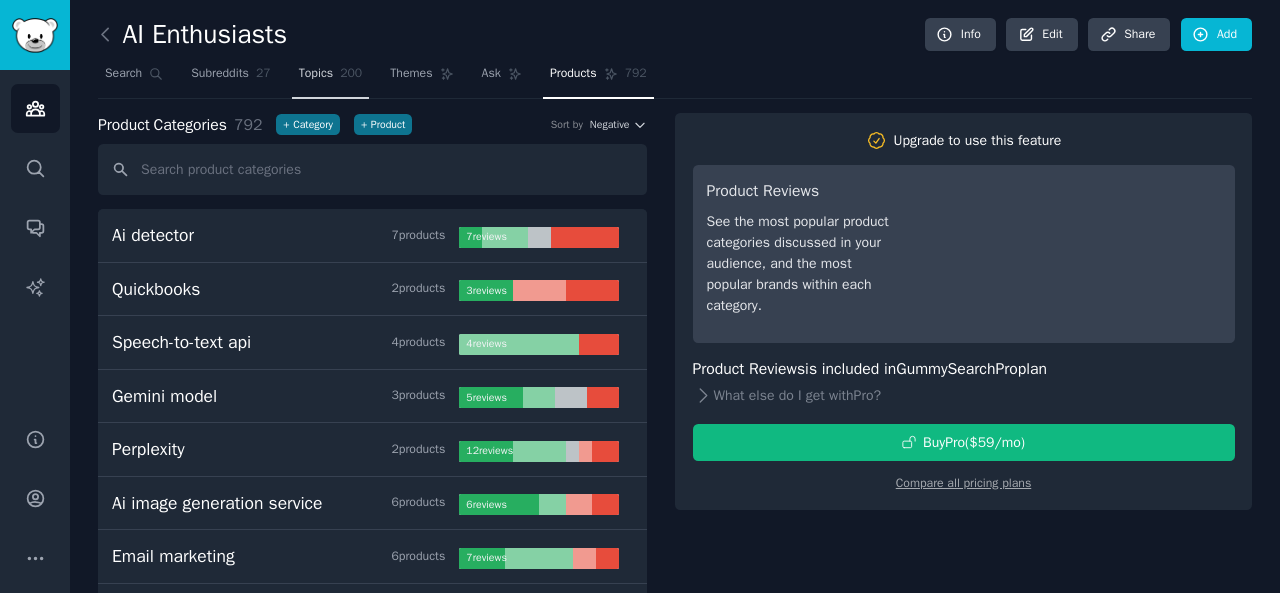 click on "Topics 200" at bounding box center (331, 78) 